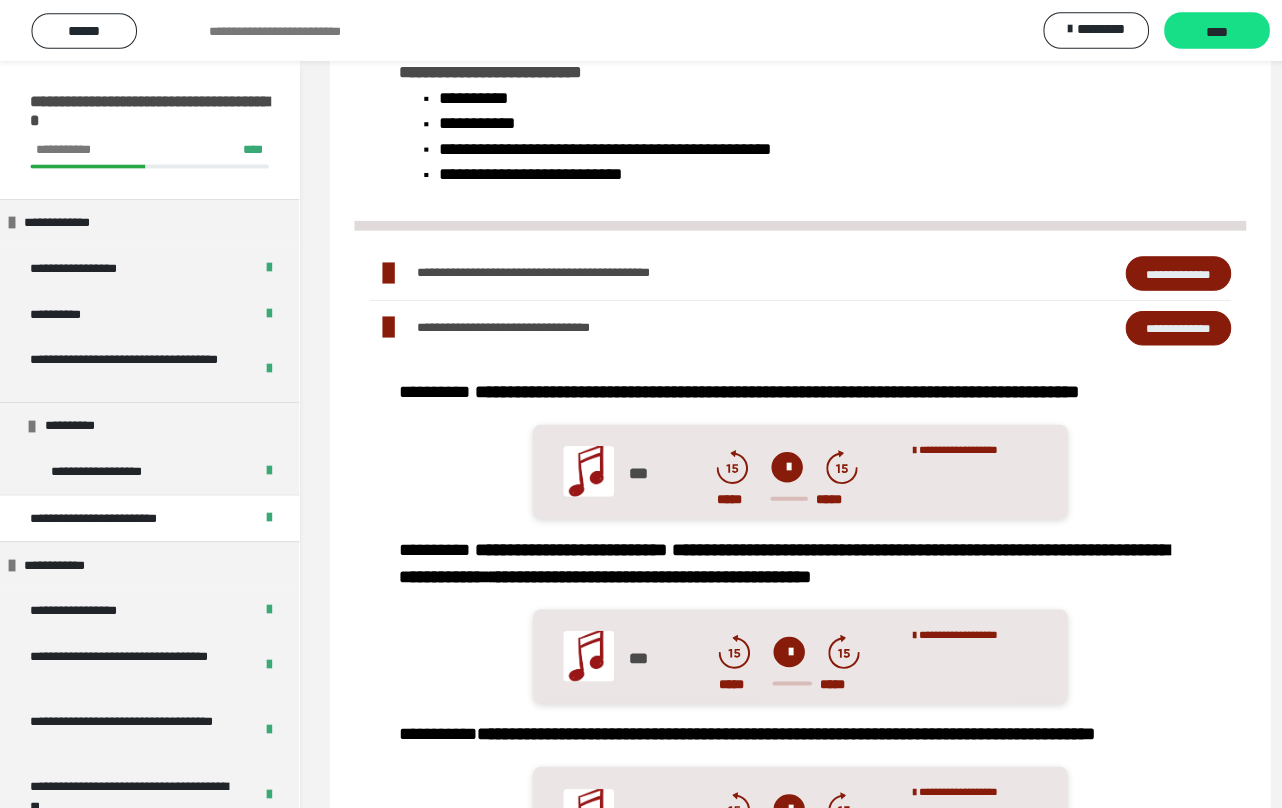 scroll, scrollTop: 0, scrollLeft: 0, axis: both 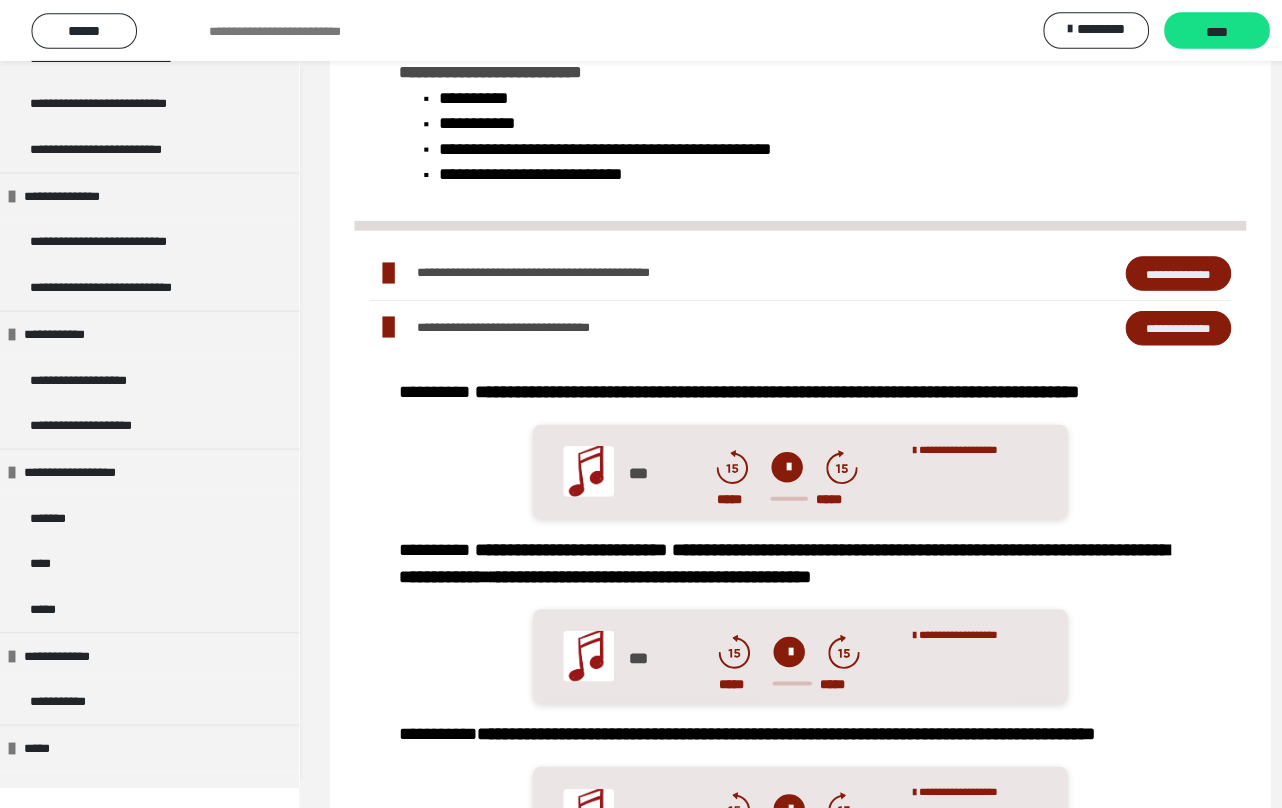 click on "**********" at bounding box center [1161, 323] 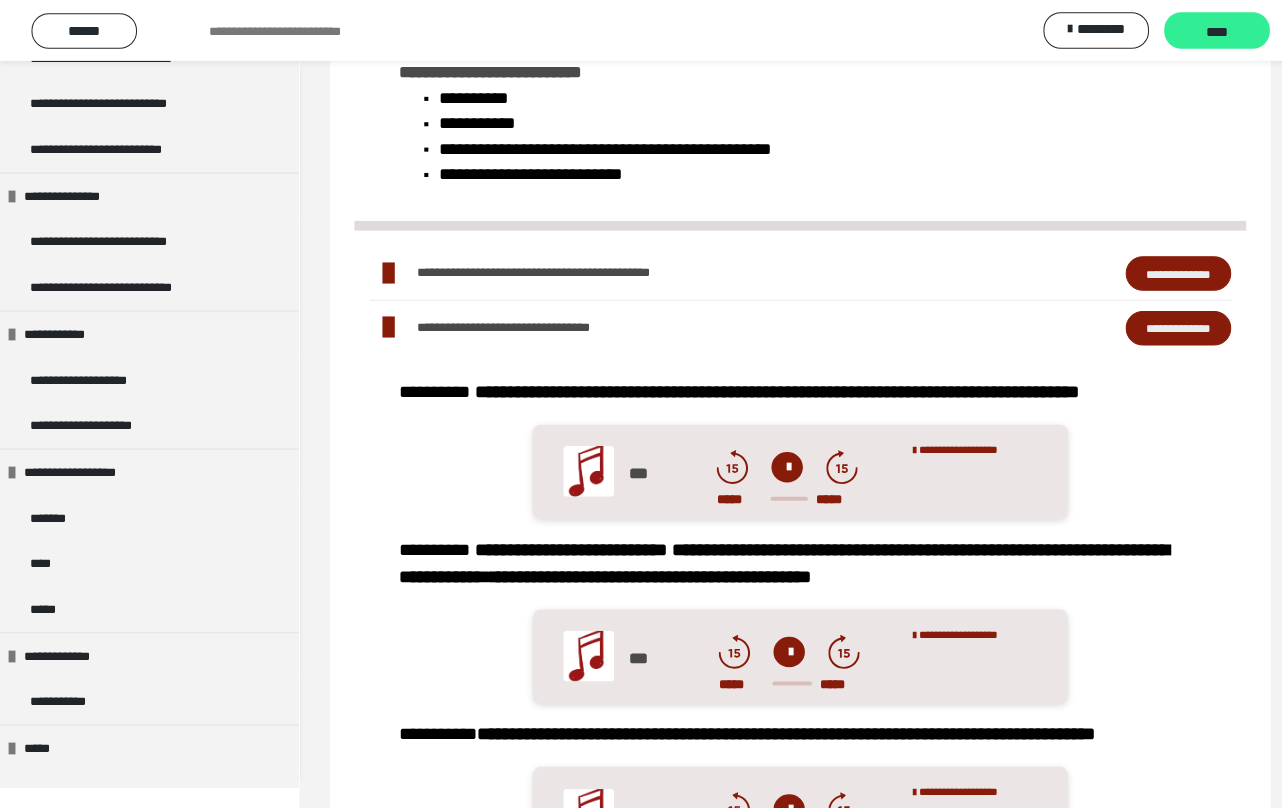 click on "****" at bounding box center (1199, 31) 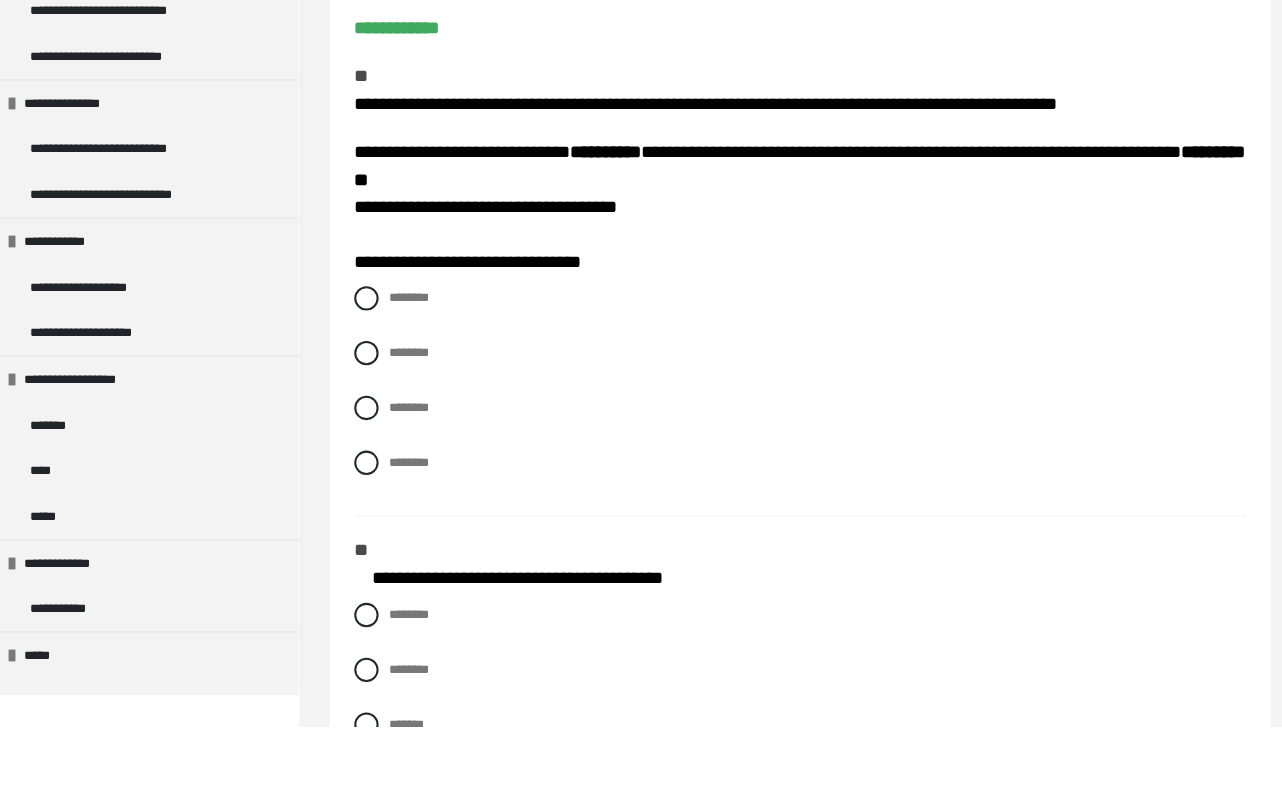 scroll, scrollTop: 190, scrollLeft: 0, axis: vertical 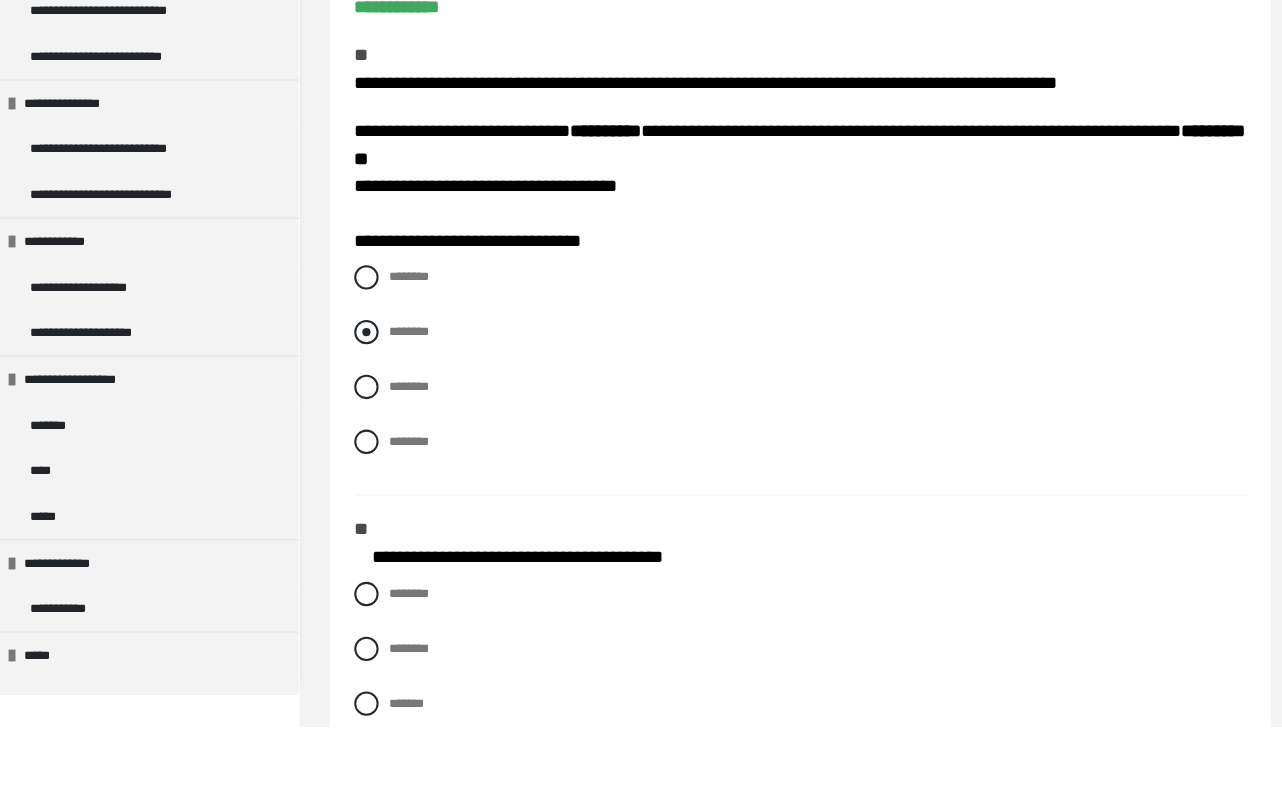 click at bounding box center (361, 419) 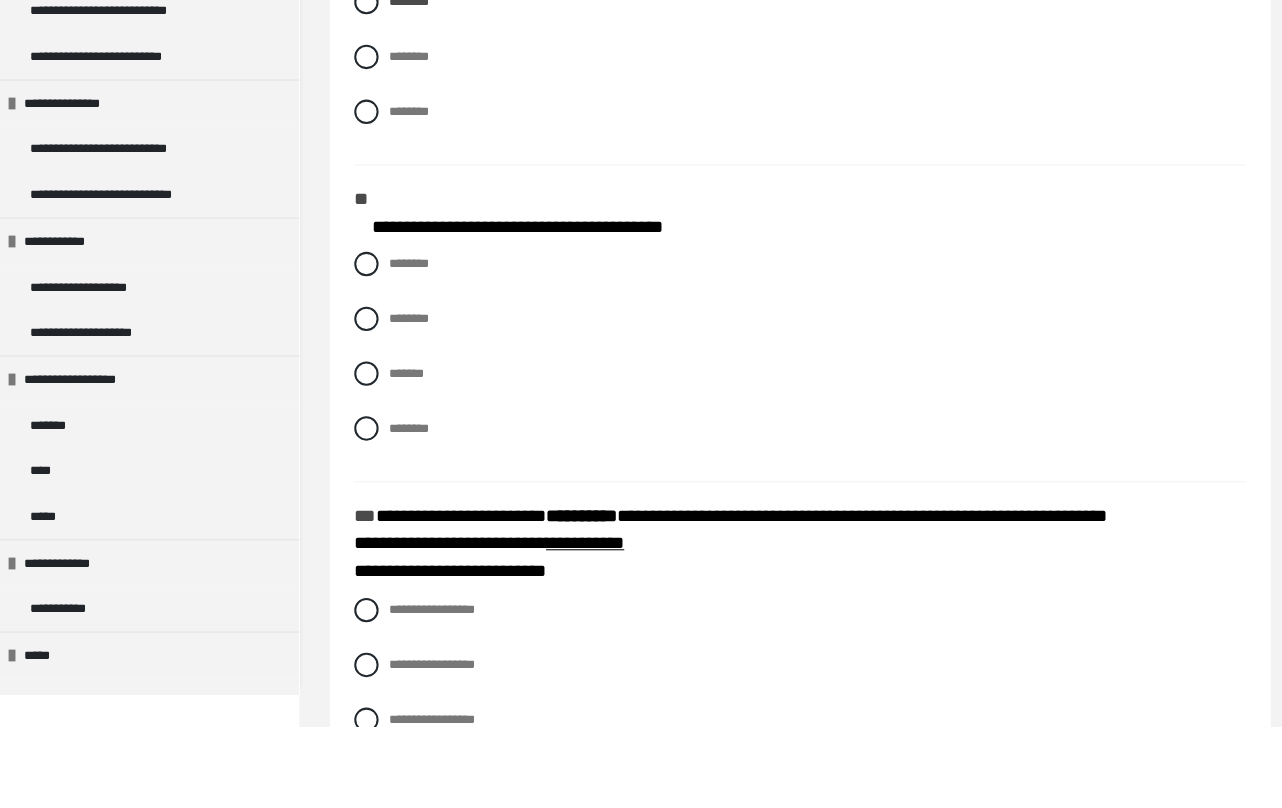 scroll, scrollTop: 518, scrollLeft: 0, axis: vertical 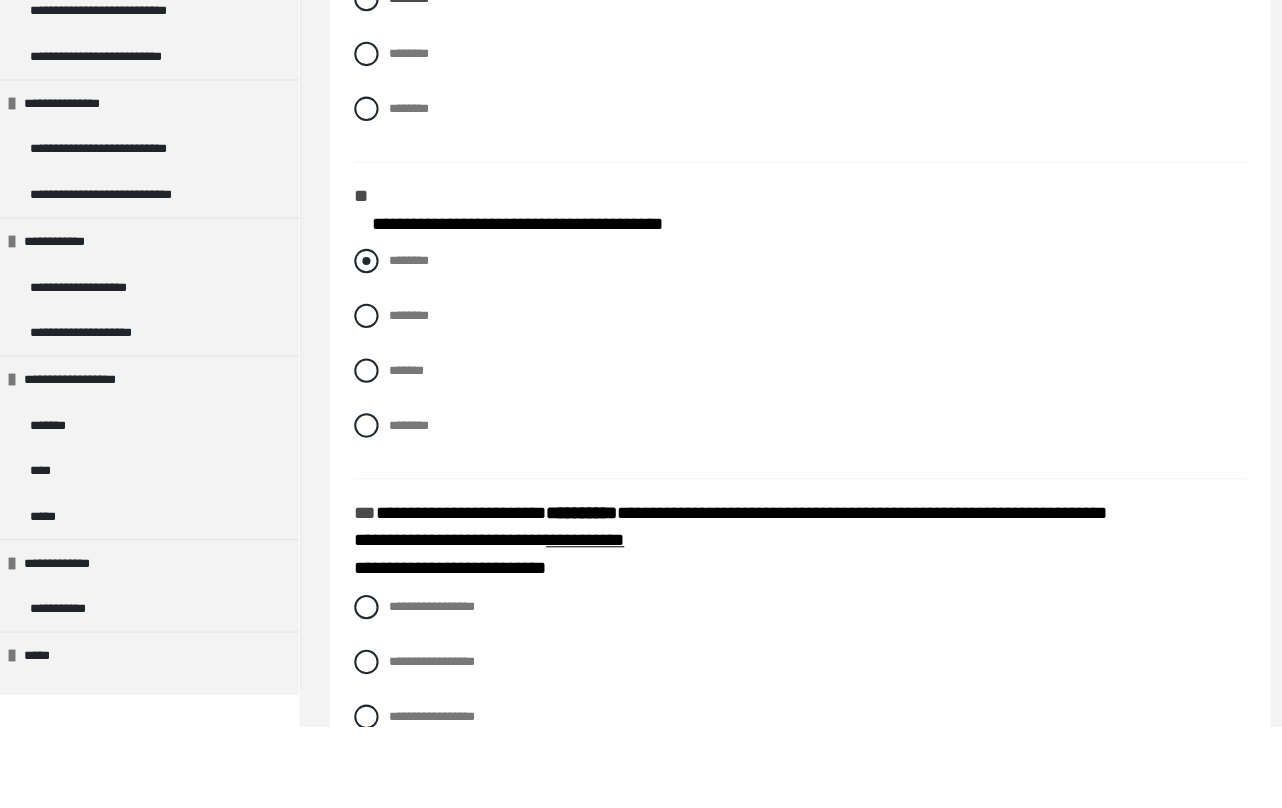 click at bounding box center (361, 349) 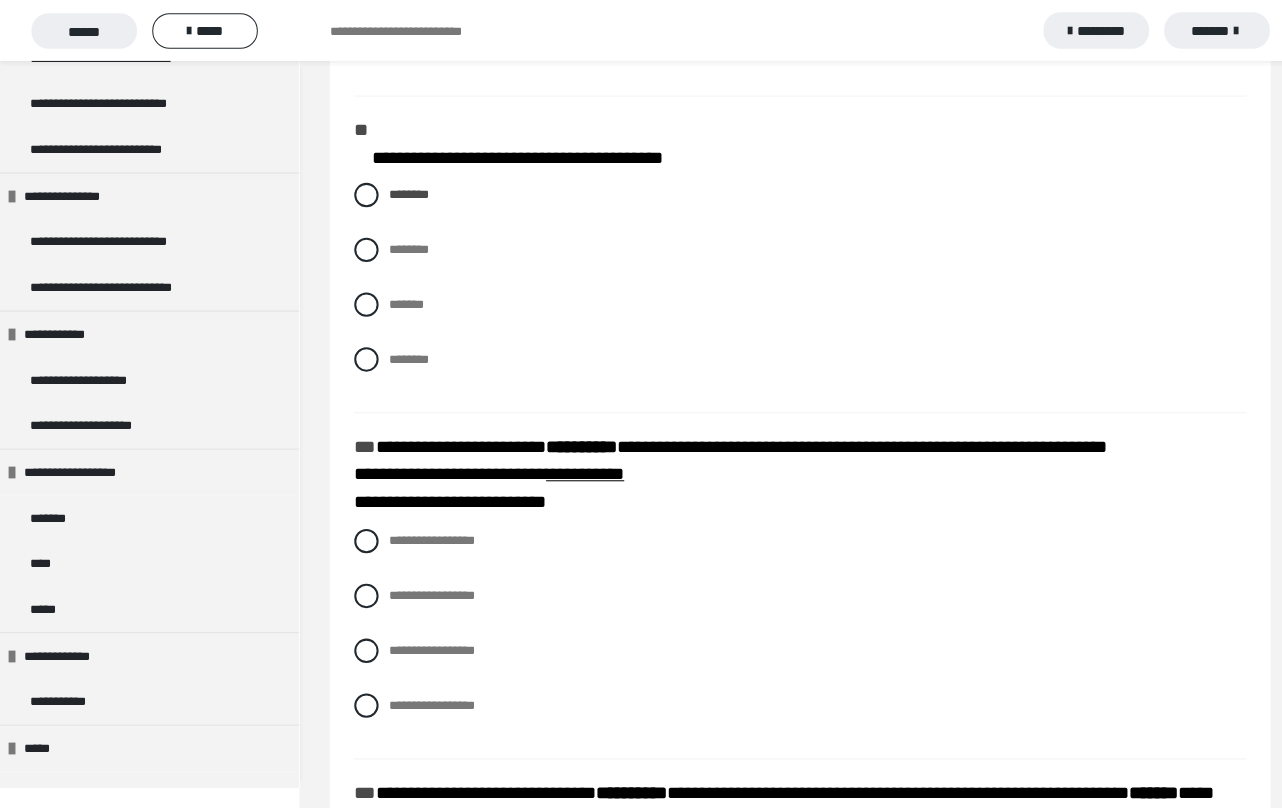 scroll, scrollTop: 673, scrollLeft: 0, axis: vertical 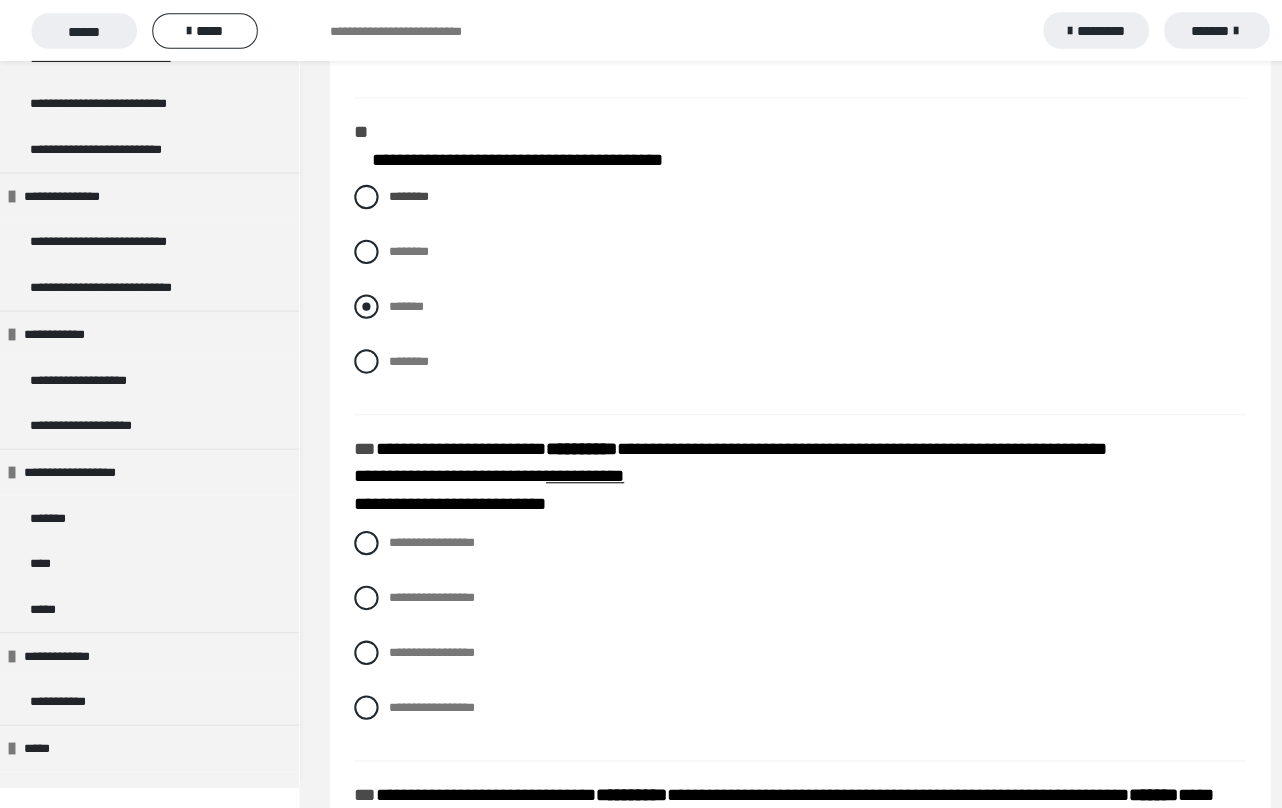 click at bounding box center [361, 302] 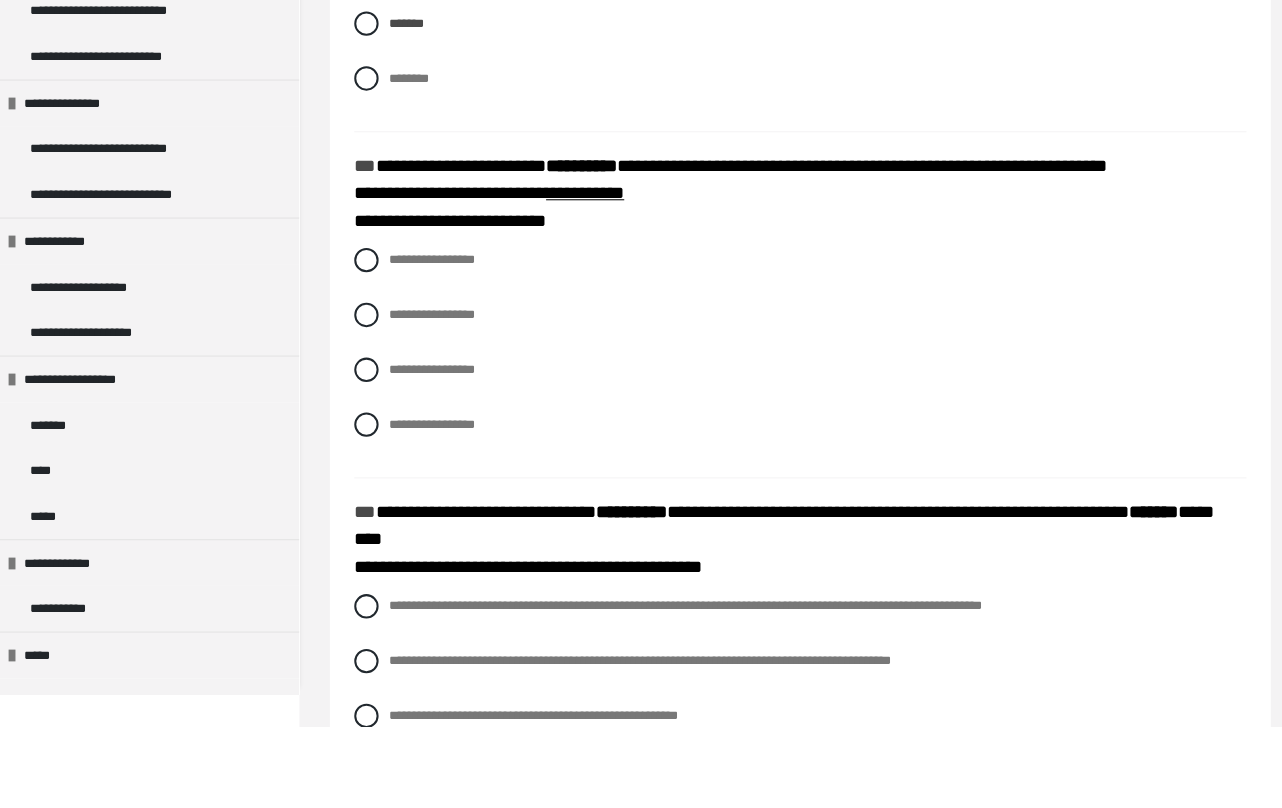 scroll, scrollTop: 862, scrollLeft: 0, axis: vertical 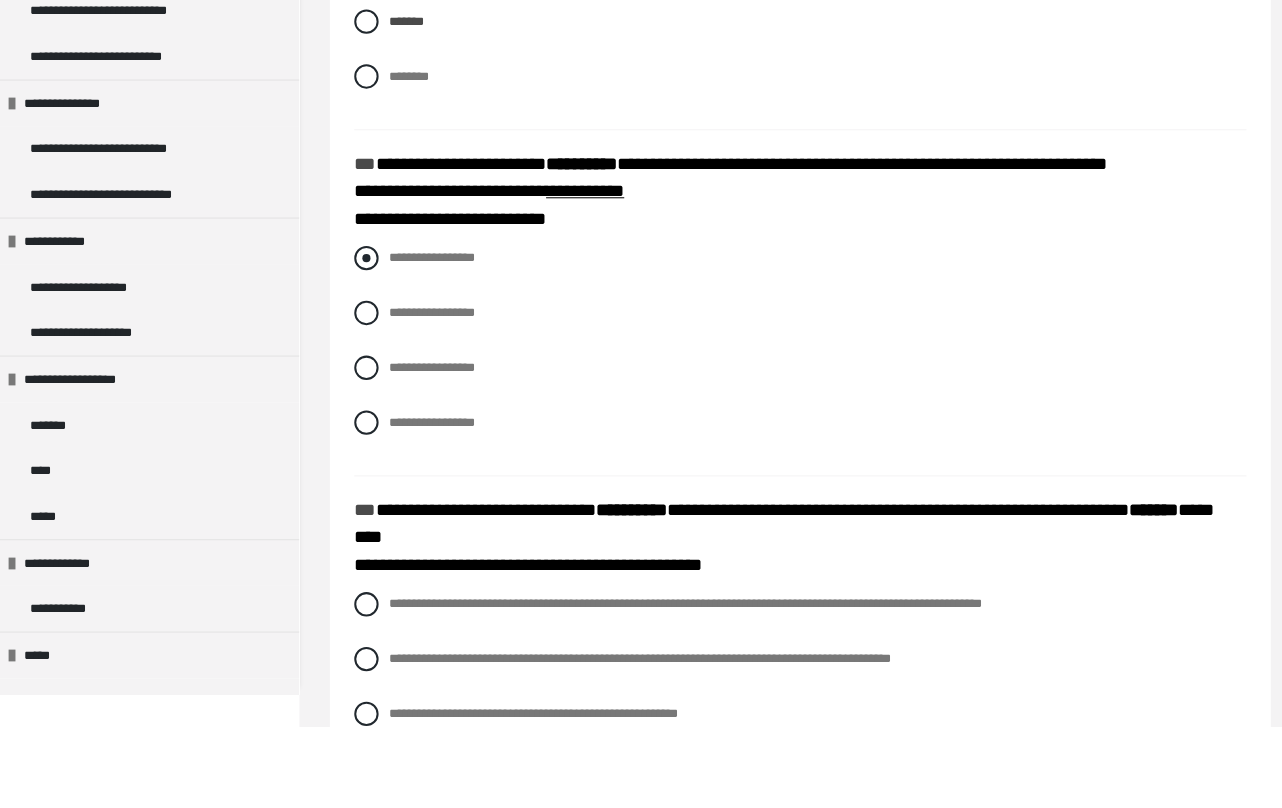 click at bounding box center (361, 346) 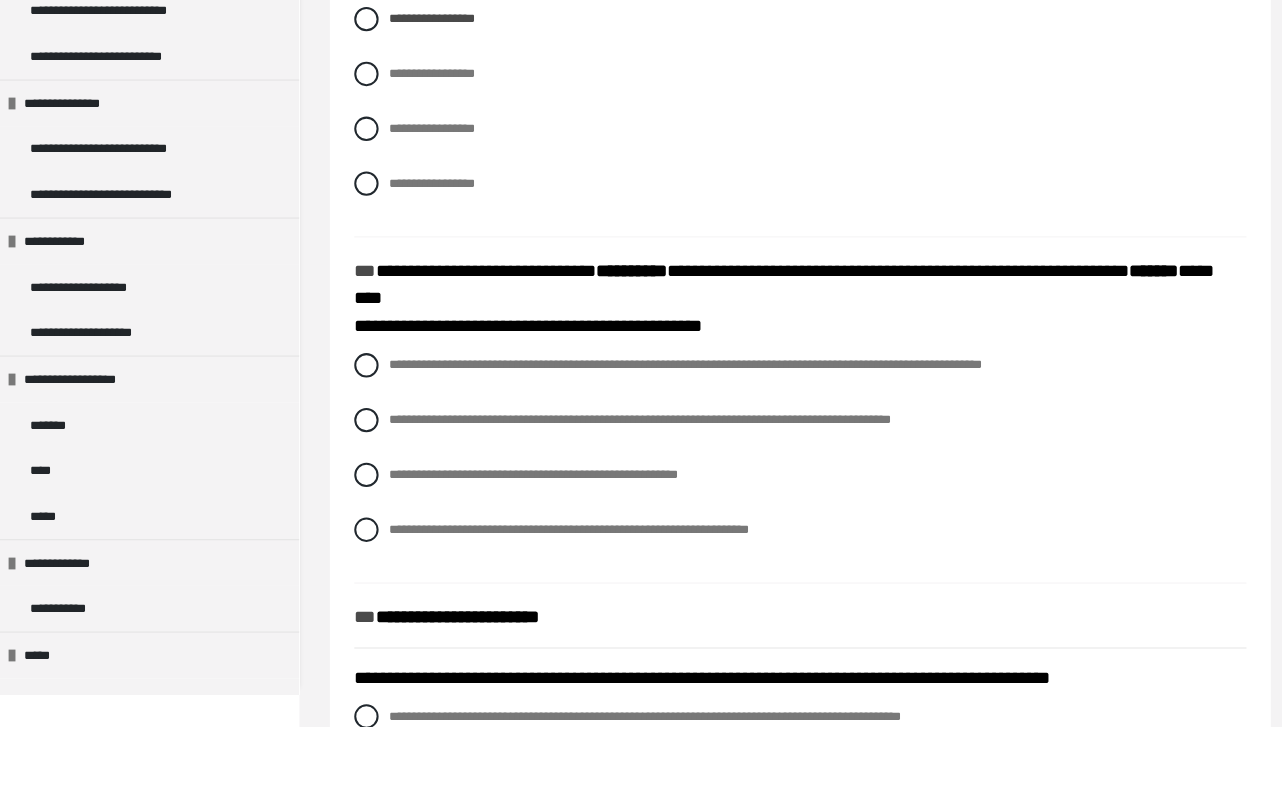scroll, scrollTop: 1106, scrollLeft: 0, axis: vertical 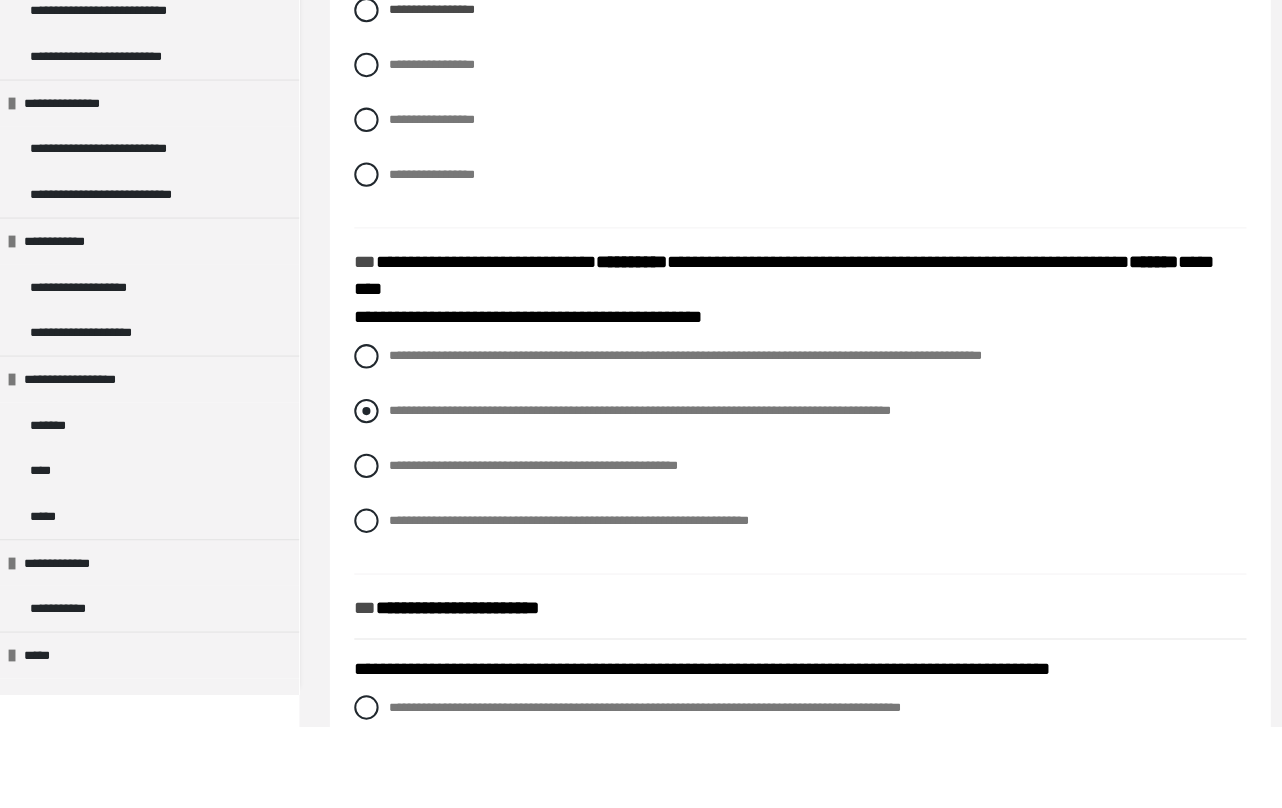 click at bounding box center (361, 497) 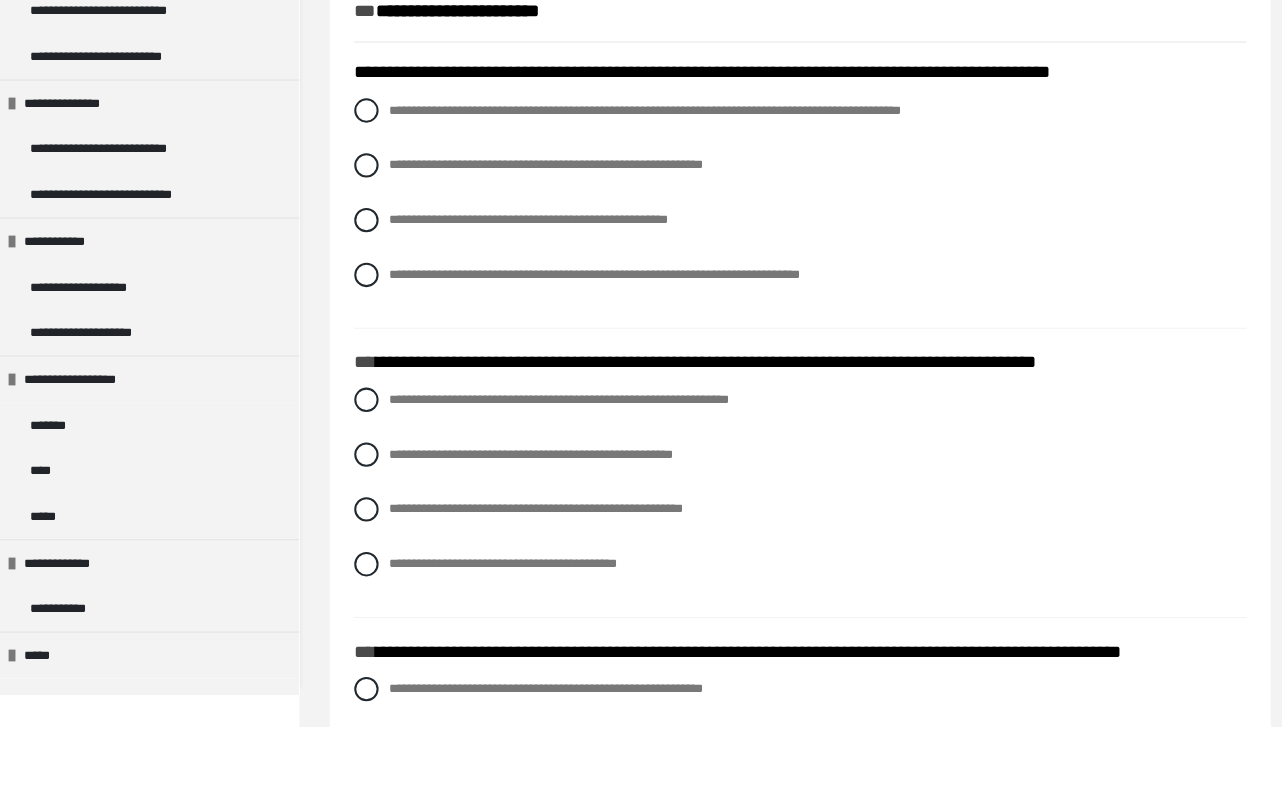 scroll, scrollTop: 1695, scrollLeft: 0, axis: vertical 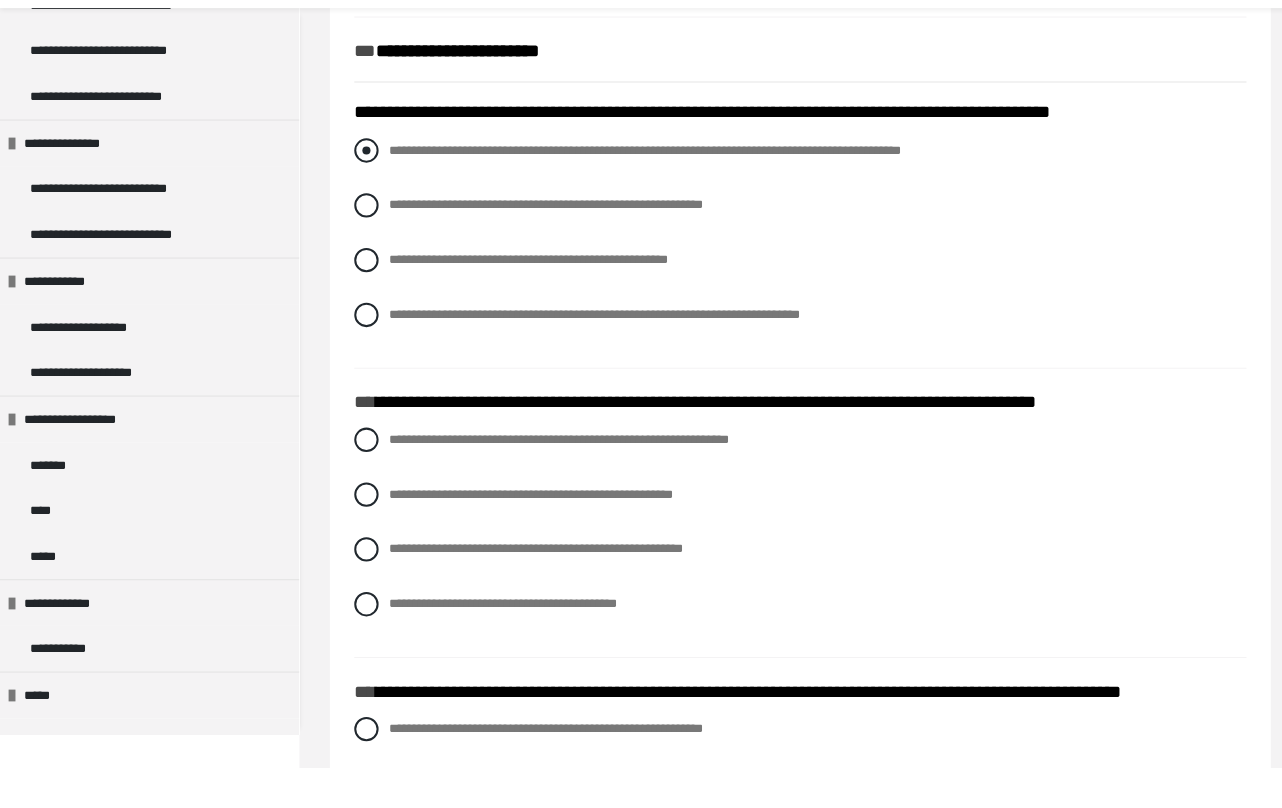 click at bounding box center (361, 200) 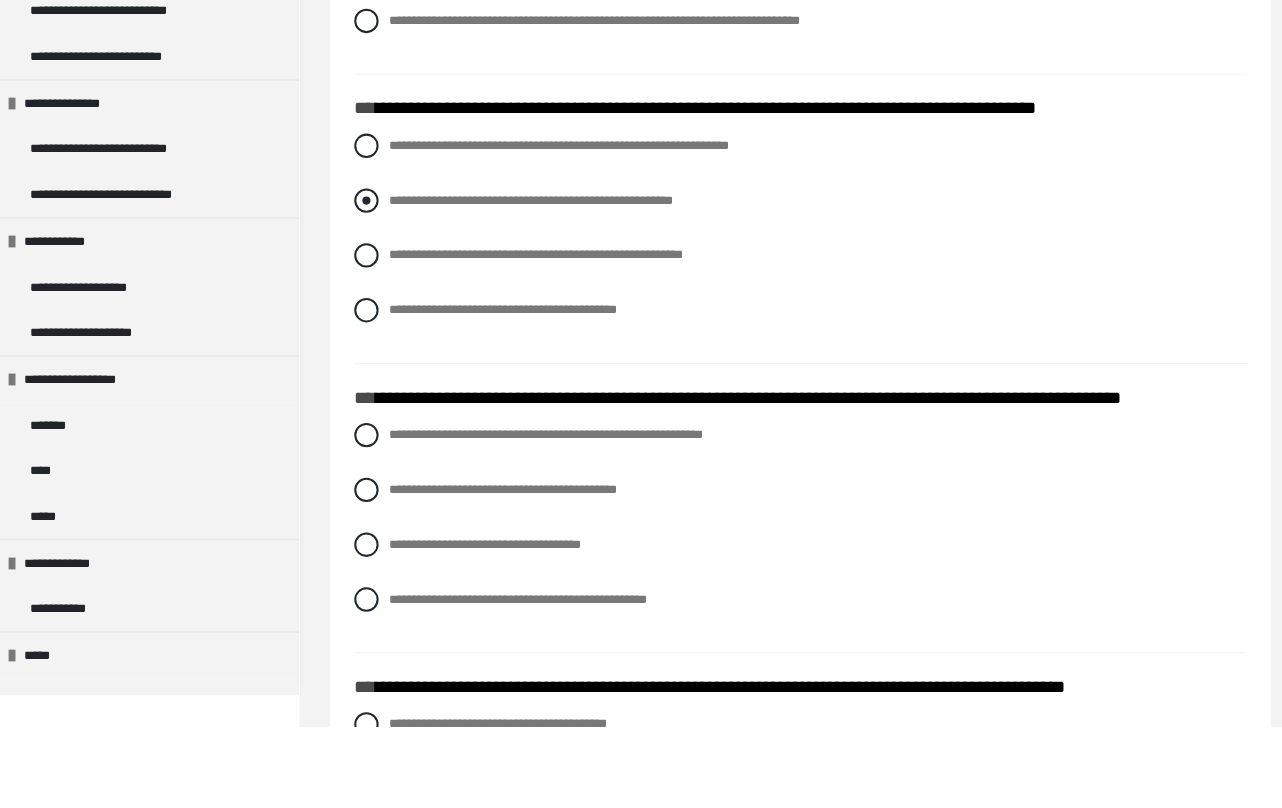 scroll, scrollTop: 1945, scrollLeft: 0, axis: vertical 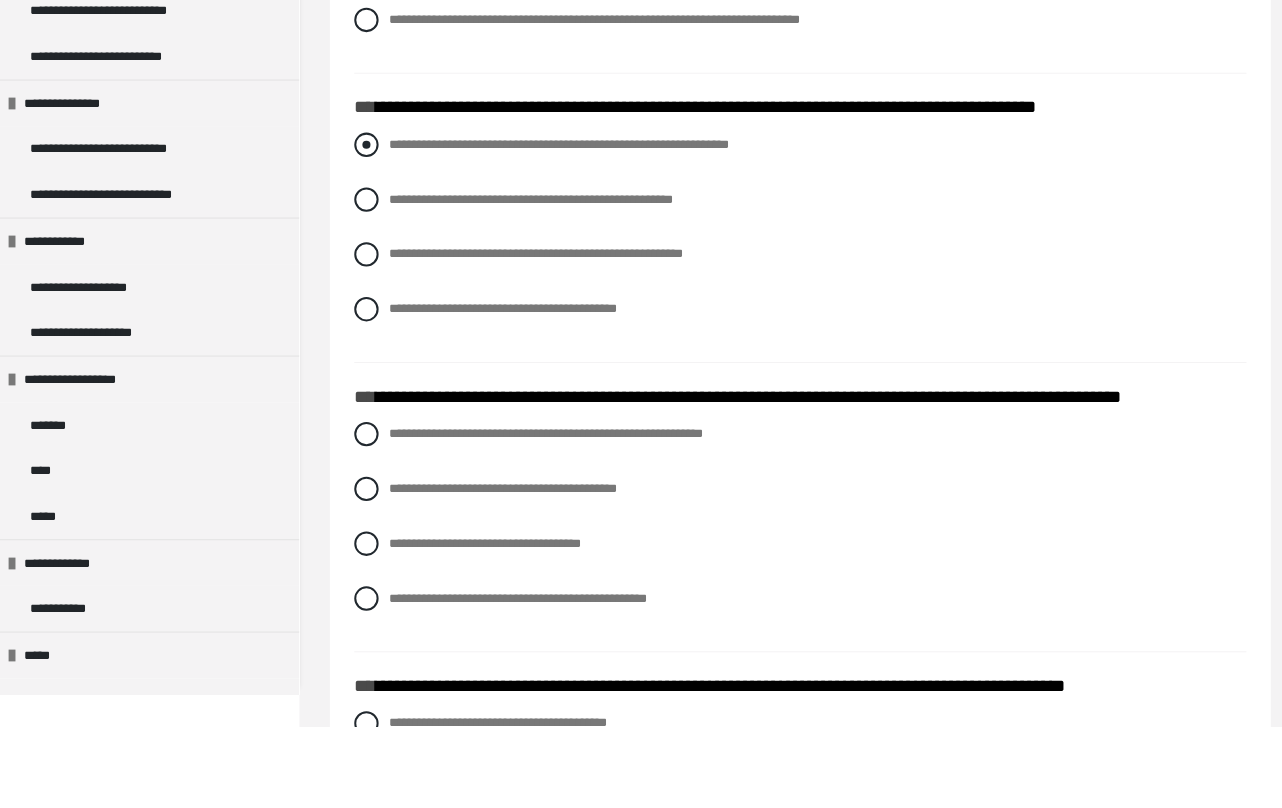 click at bounding box center [361, 235] 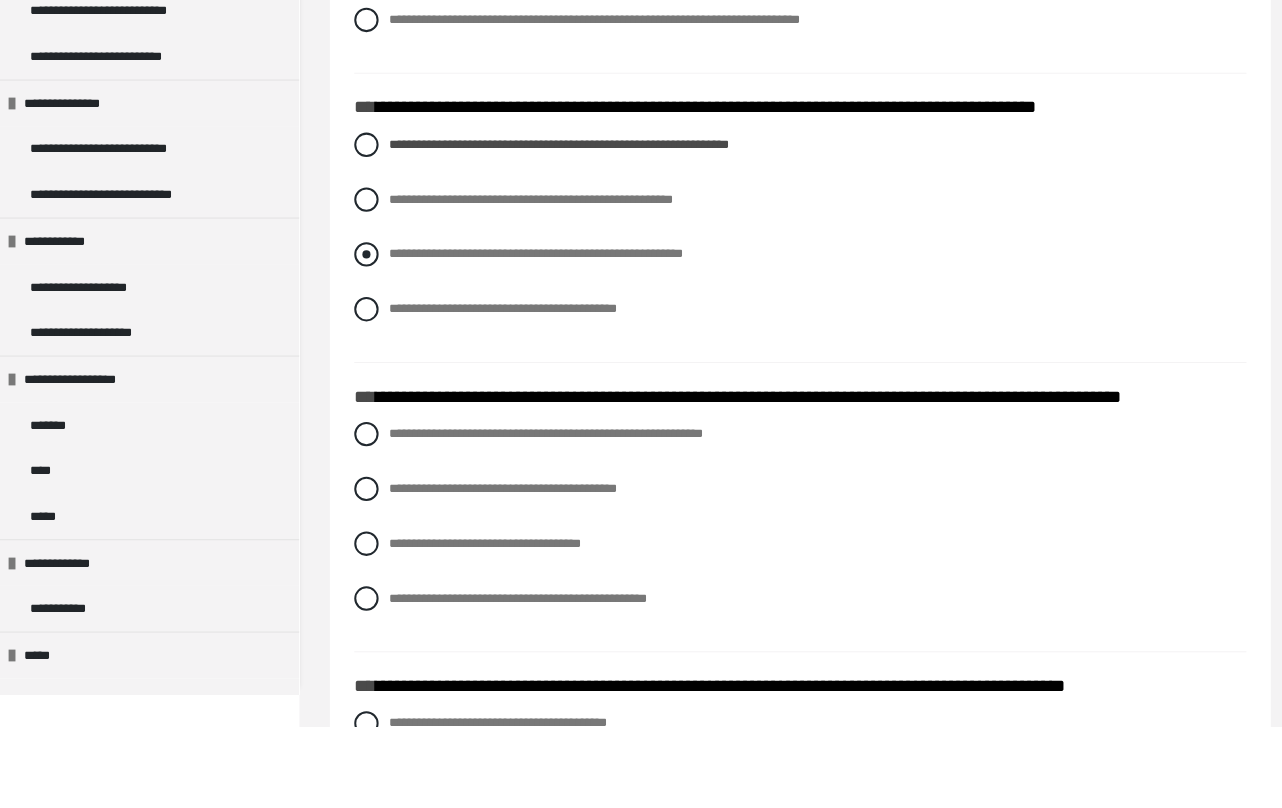 click at bounding box center (361, 343) 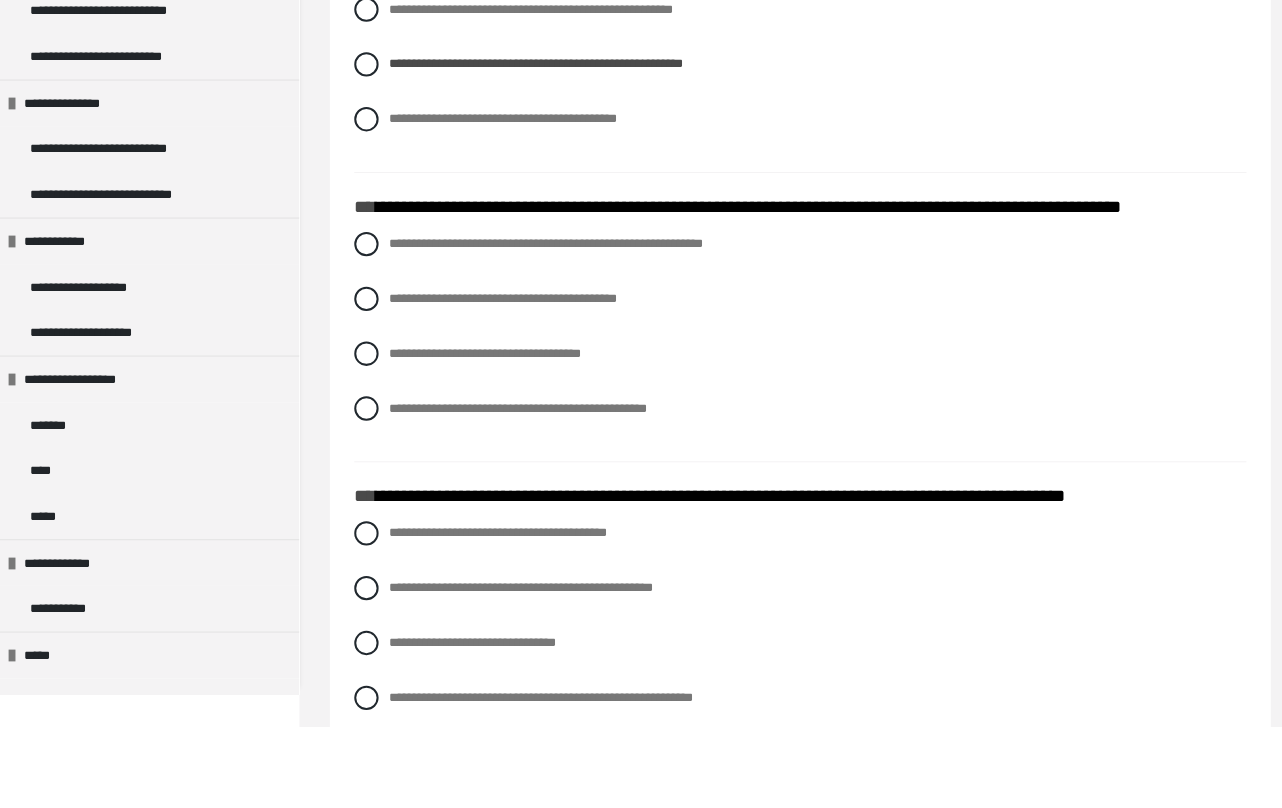 scroll, scrollTop: 2134, scrollLeft: 0, axis: vertical 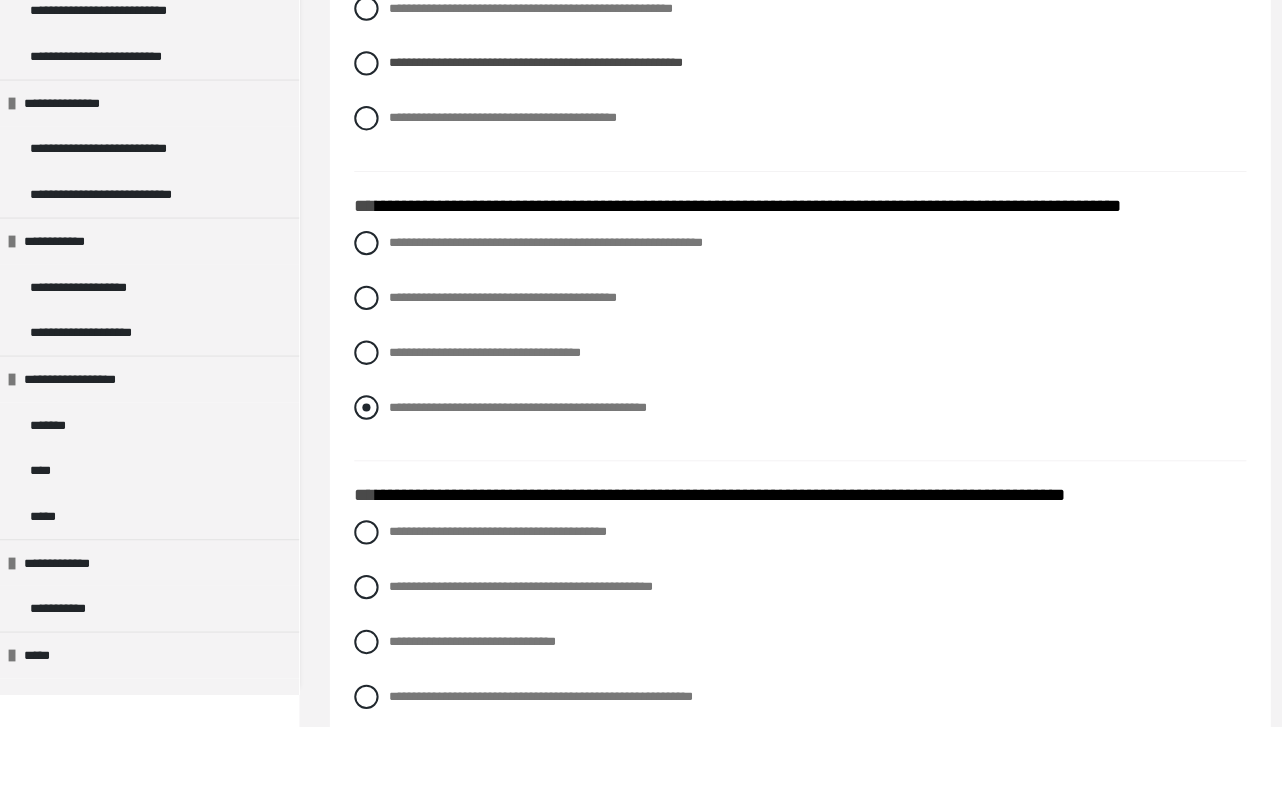 click at bounding box center (361, 493) 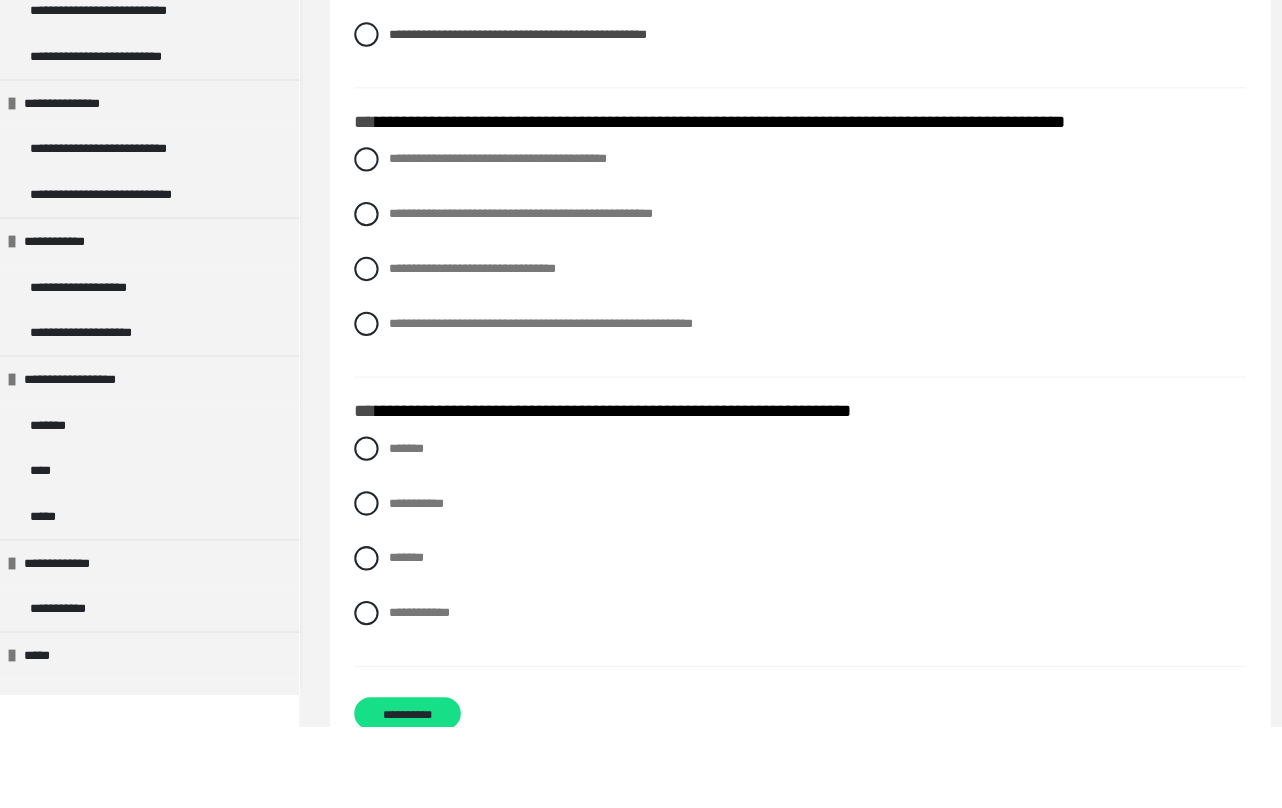 scroll, scrollTop: 2506, scrollLeft: 0, axis: vertical 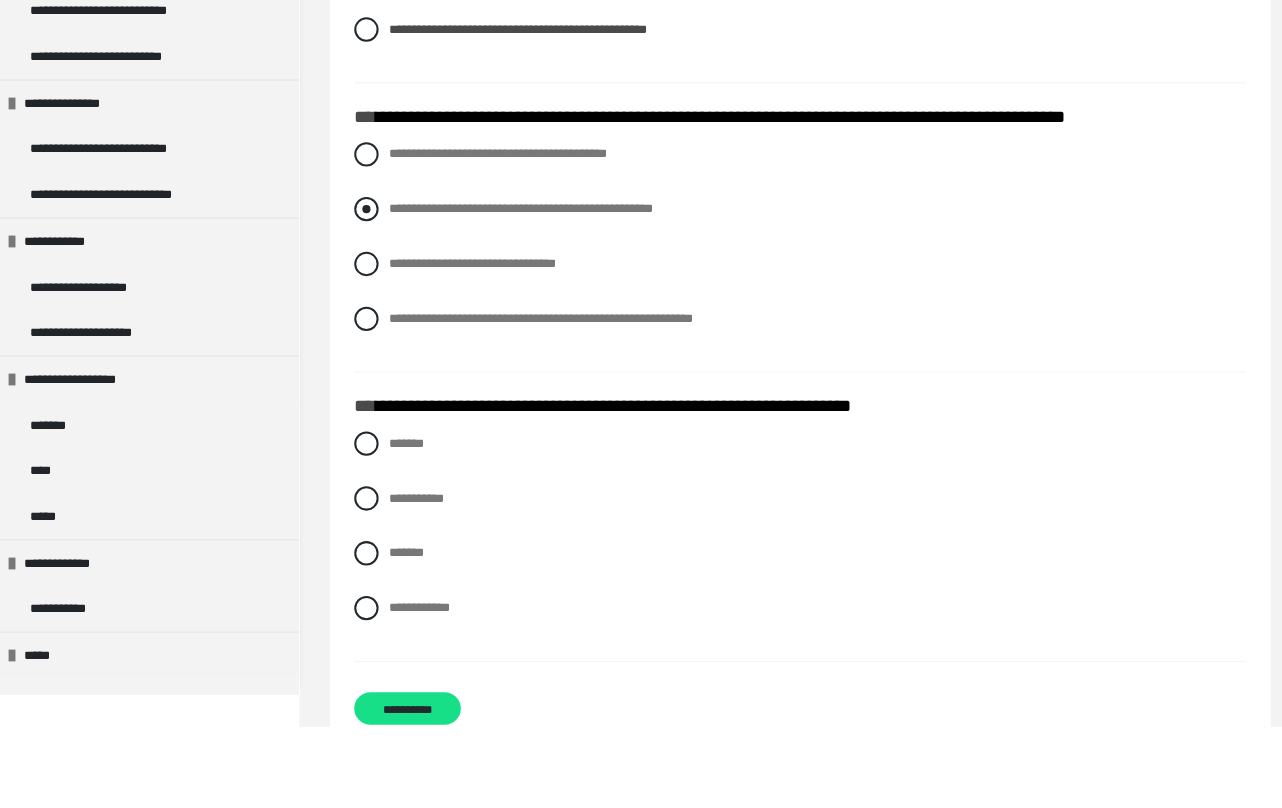 click at bounding box center [361, 298] 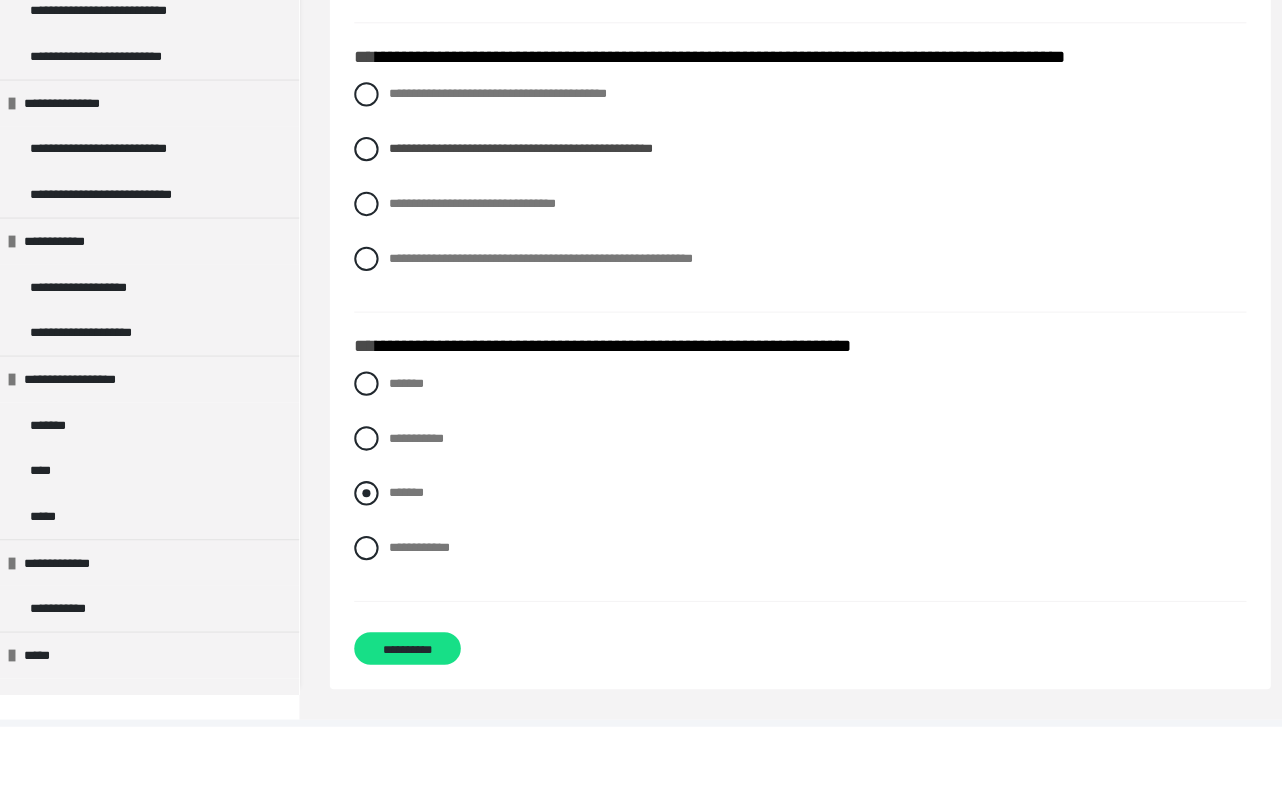 scroll, scrollTop: 2568, scrollLeft: 0, axis: vertical 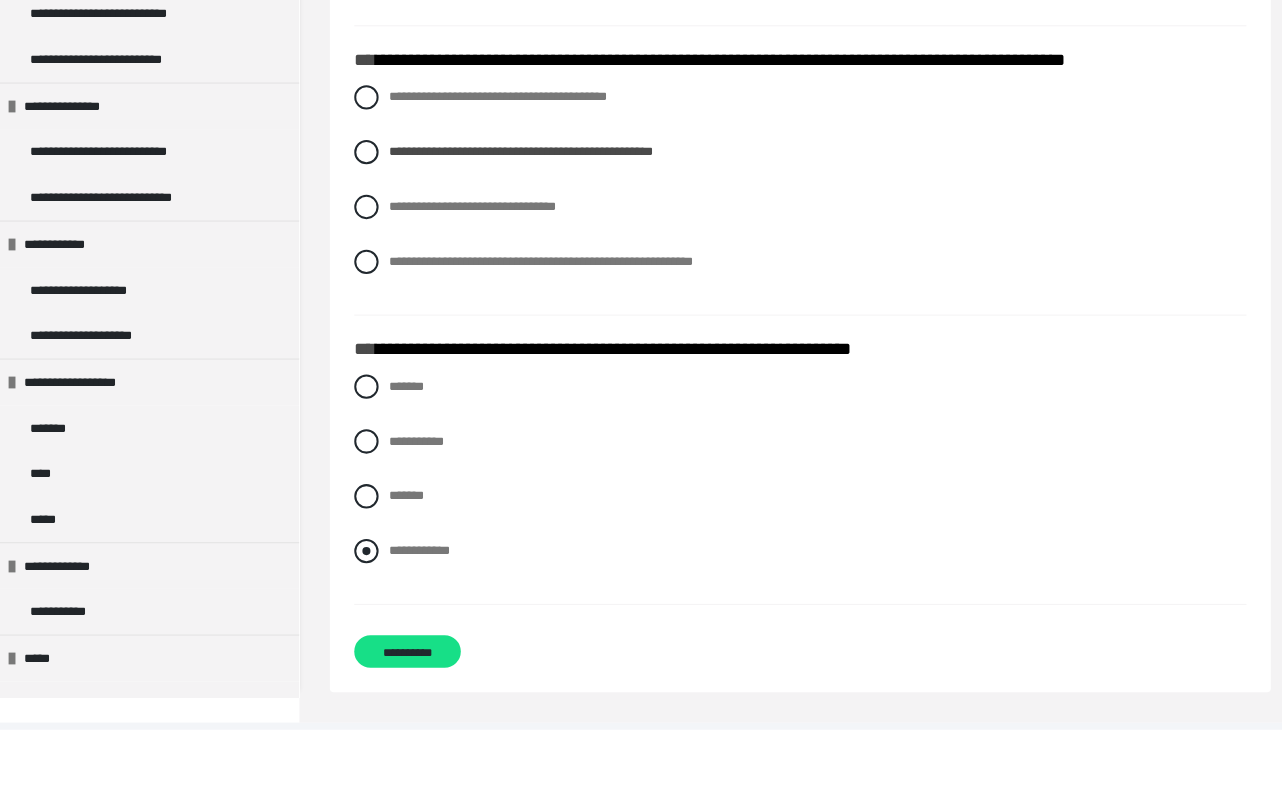click at bounding box center [361, 632] 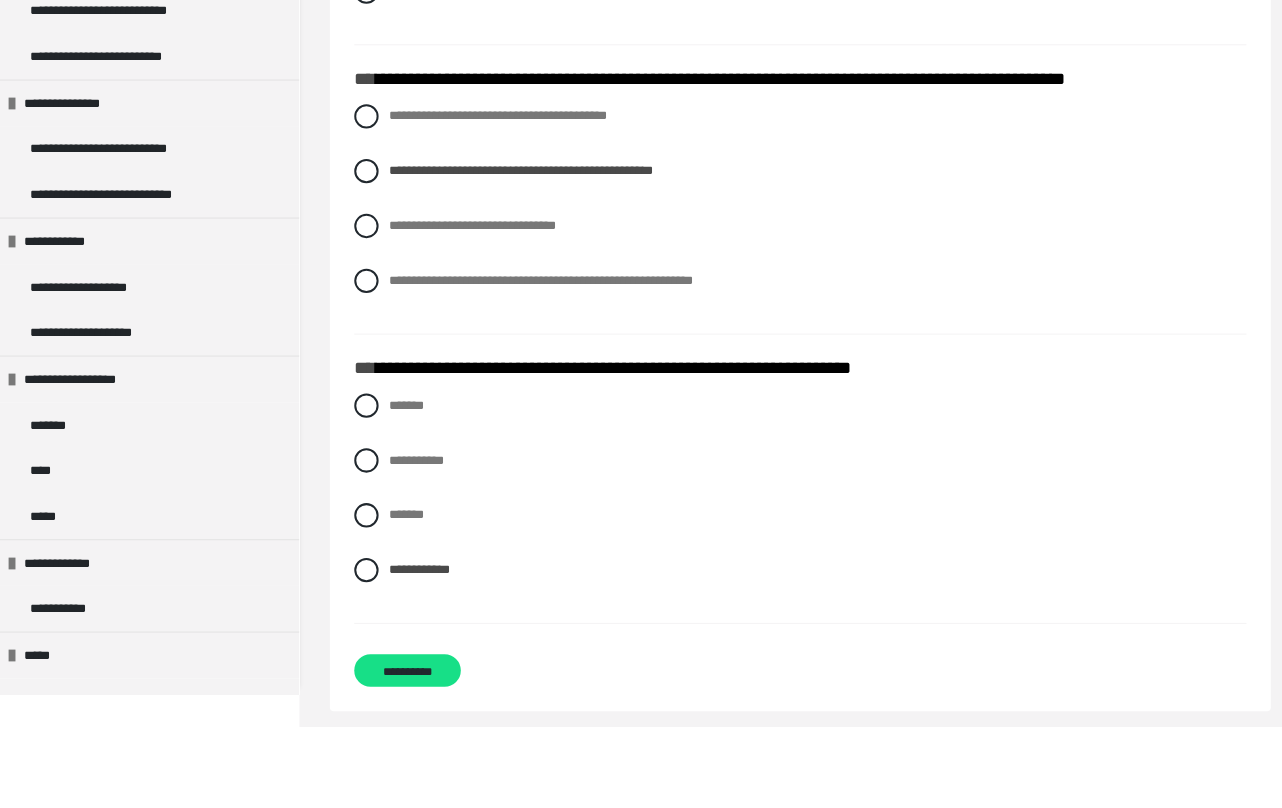 scroll, scrollTop: 2576, scrollLeft: 0, axis: vertical 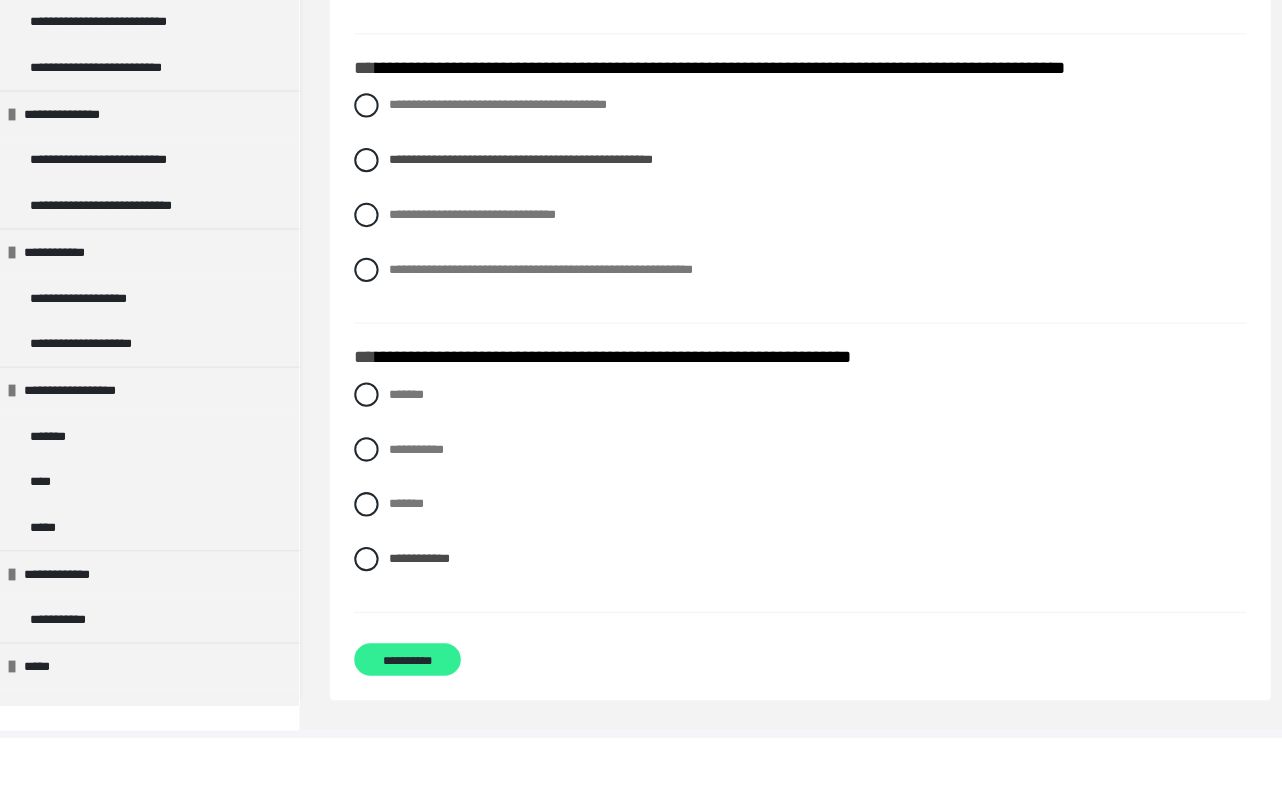 click on "**********" at bounding box center (401, 731) 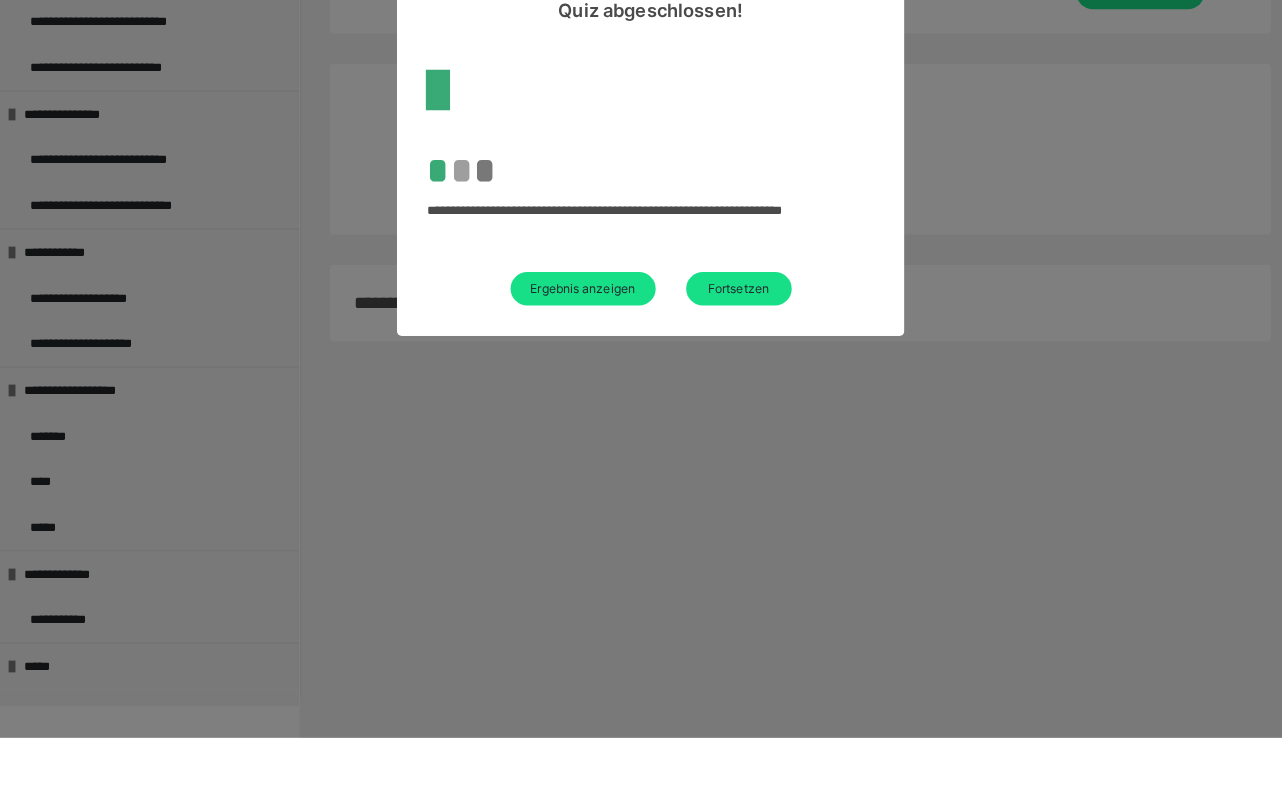 scroll, scrollTop: 152, scrollLeft: 0, axis: vertical 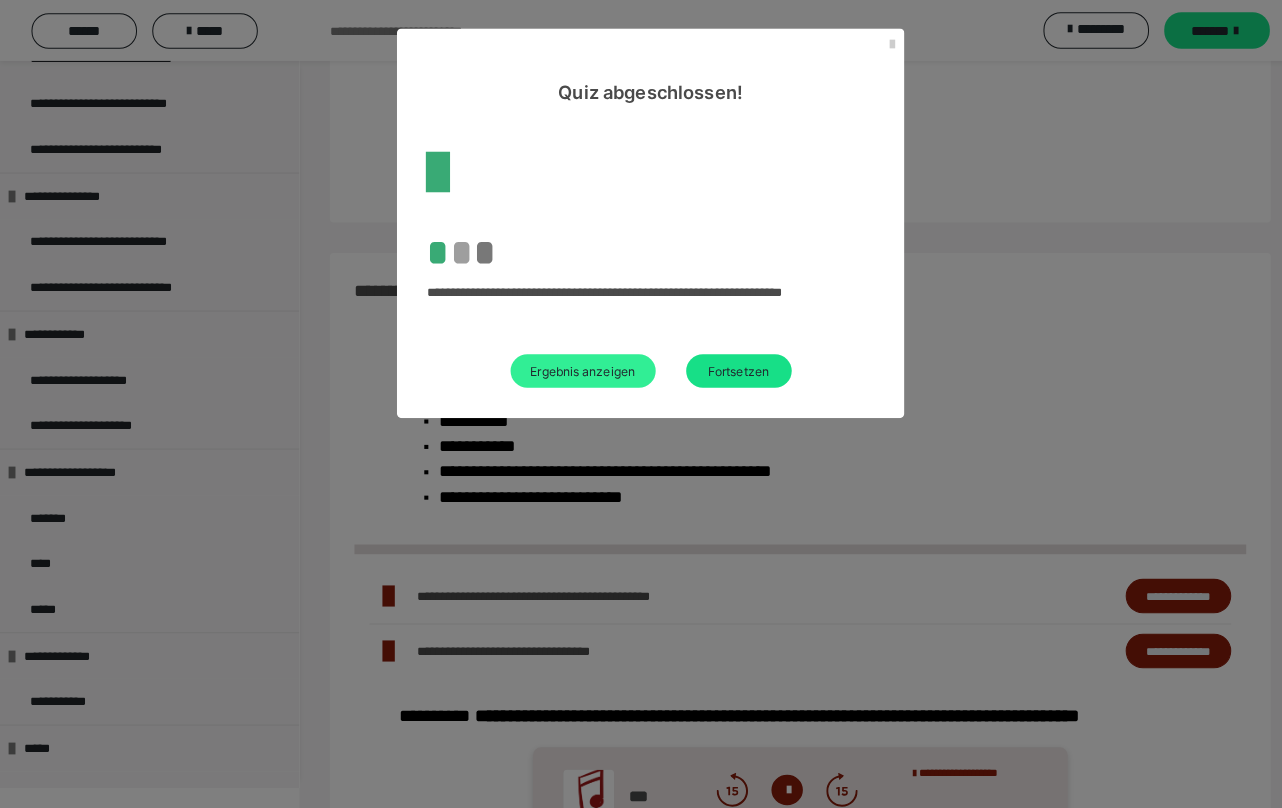 click on "Ergebnis anzeigen" at bounding box center (574, 365) 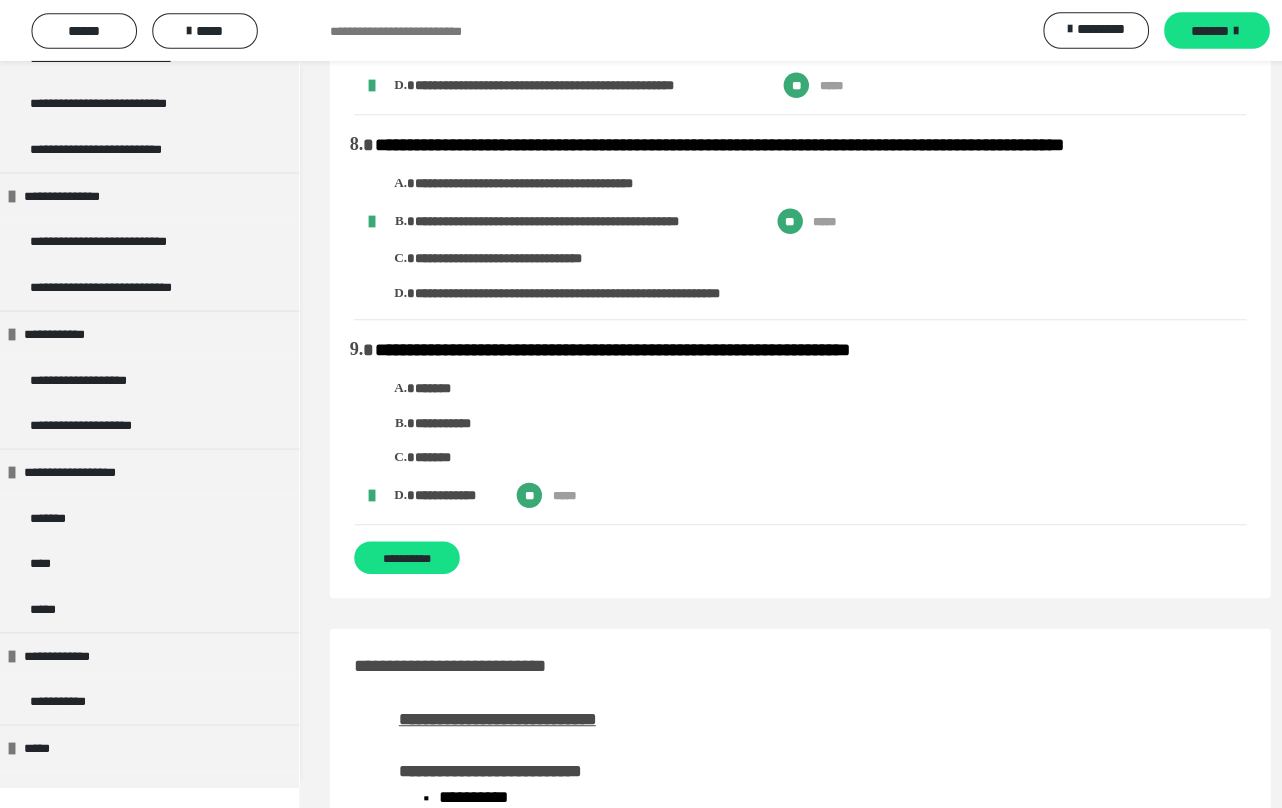 scroll, scrollTop: 1760, scrollLeft: 0, axis: vertical 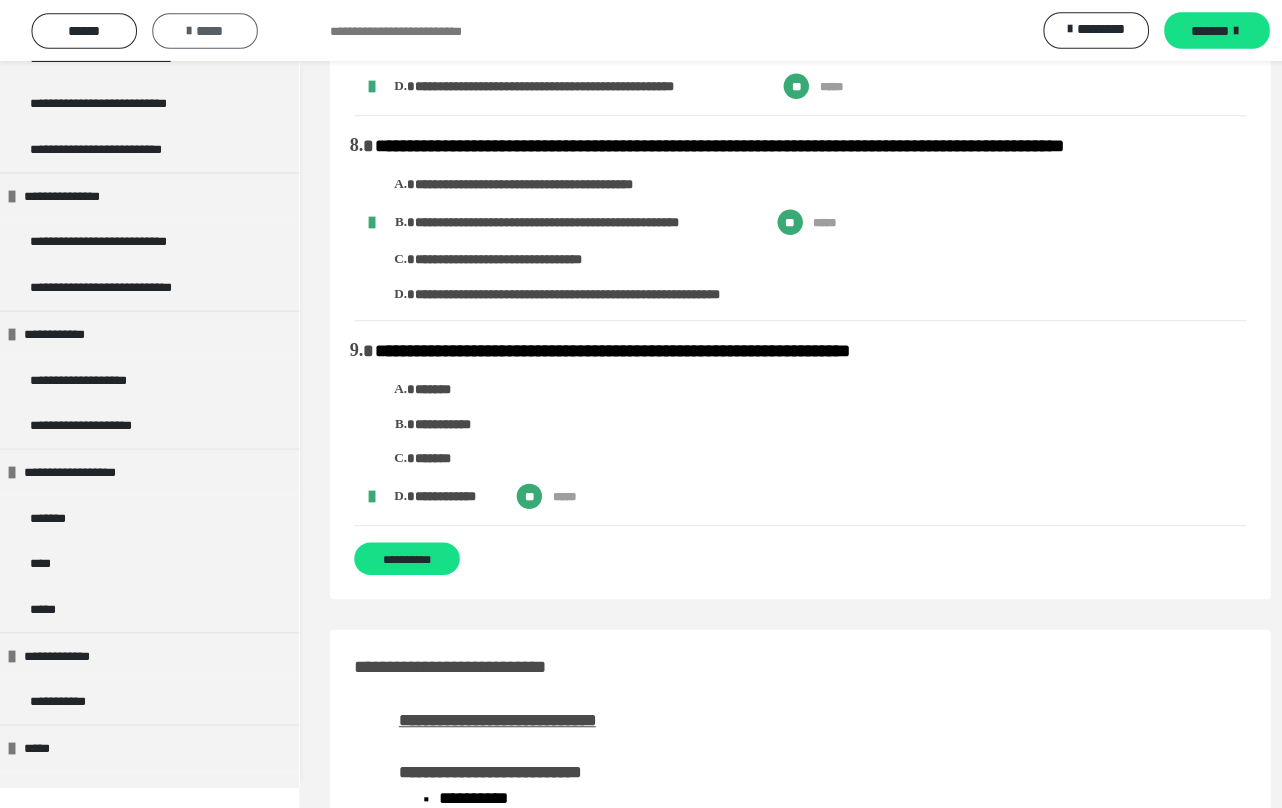 click on "*****" at bounding box center (202, 30) 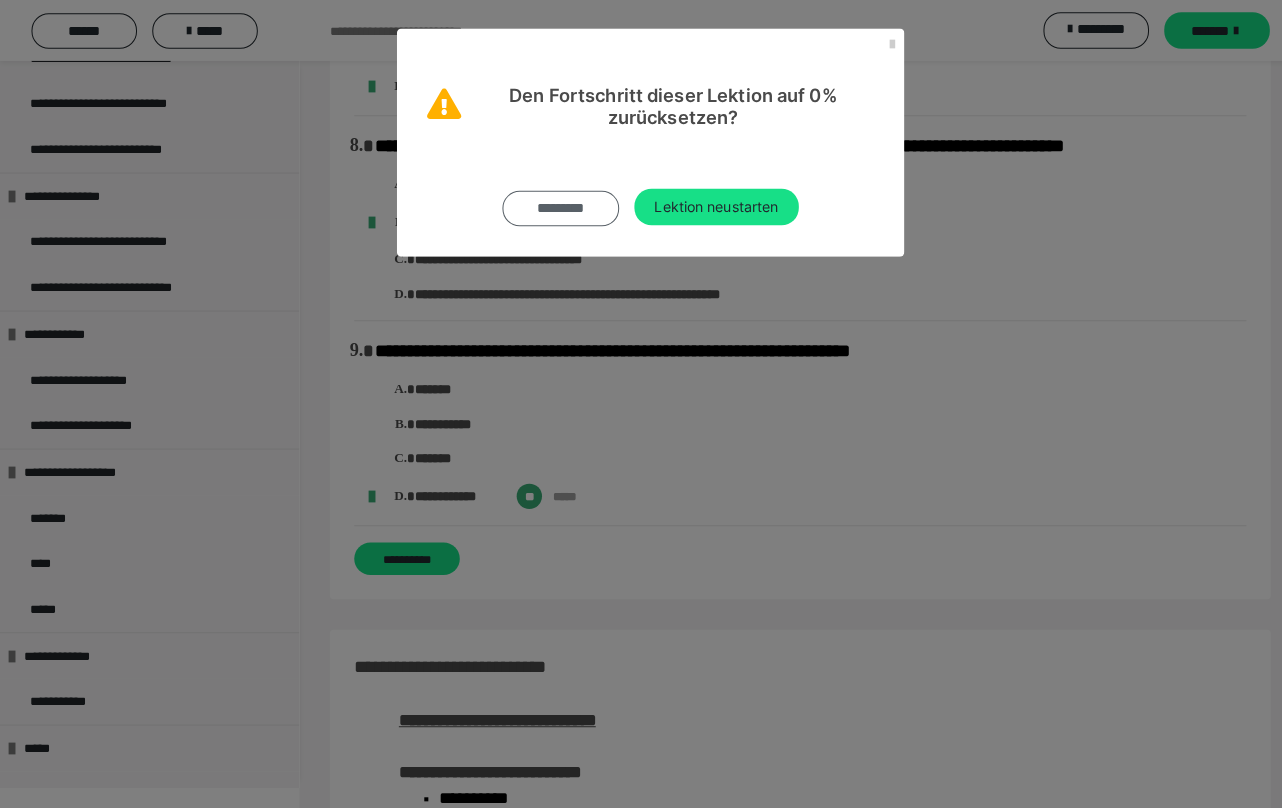 click on "*********" at bounding box center [552, 205] 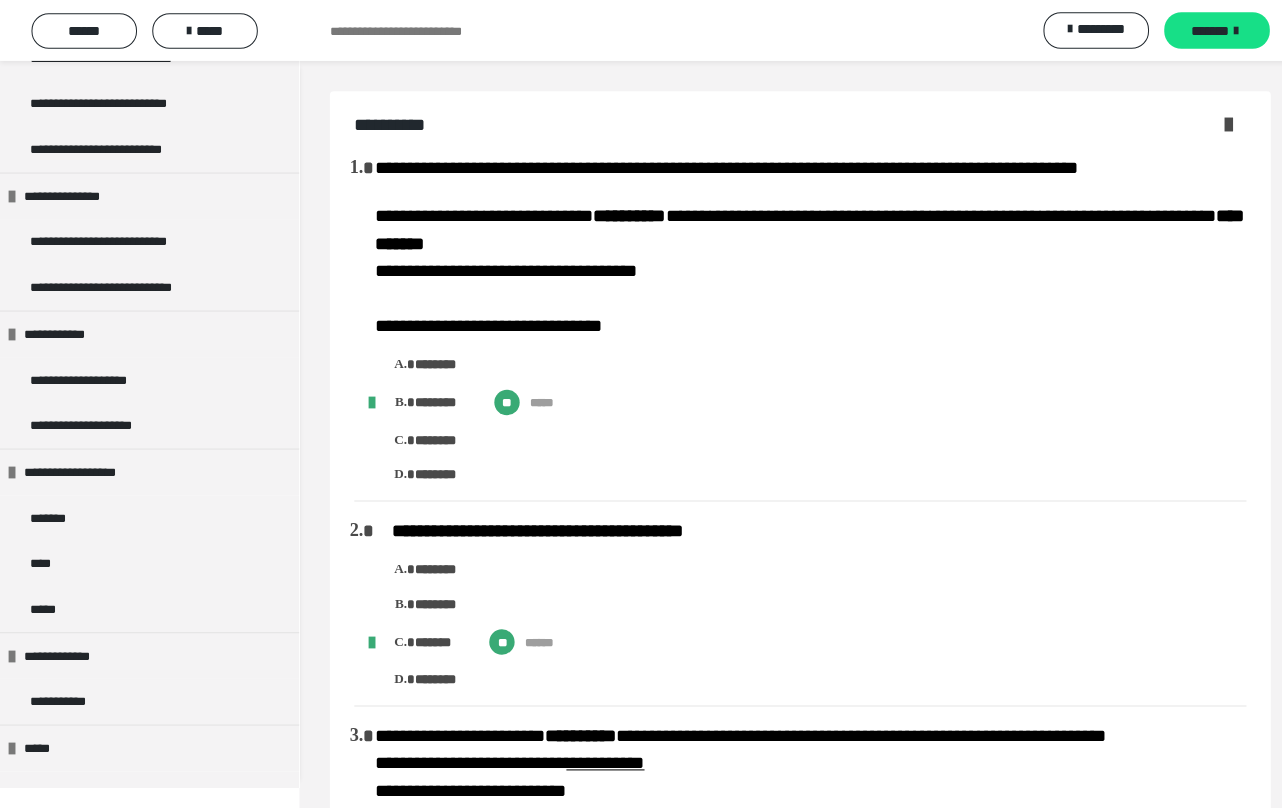 scroll, scrollTop: 0, scrollLeft: 0, axis: both 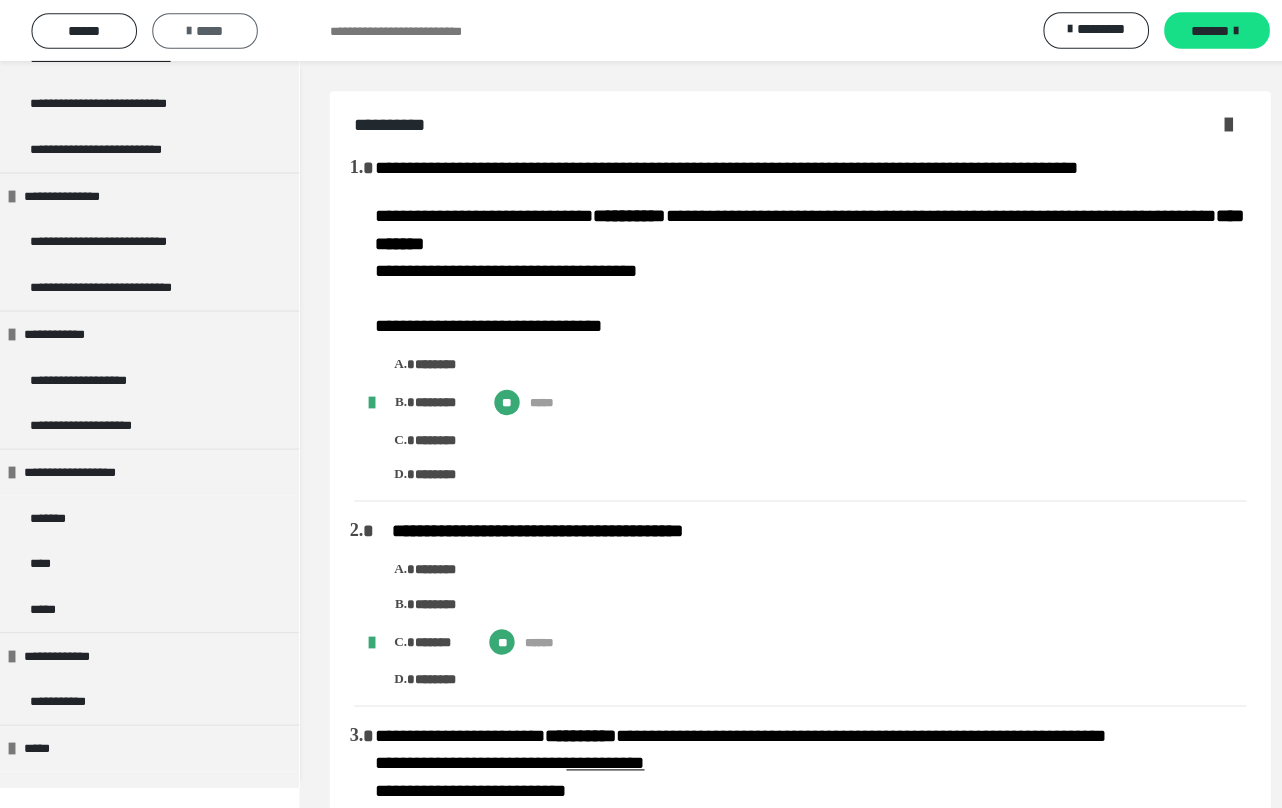 click at bounding box center [186, 30] 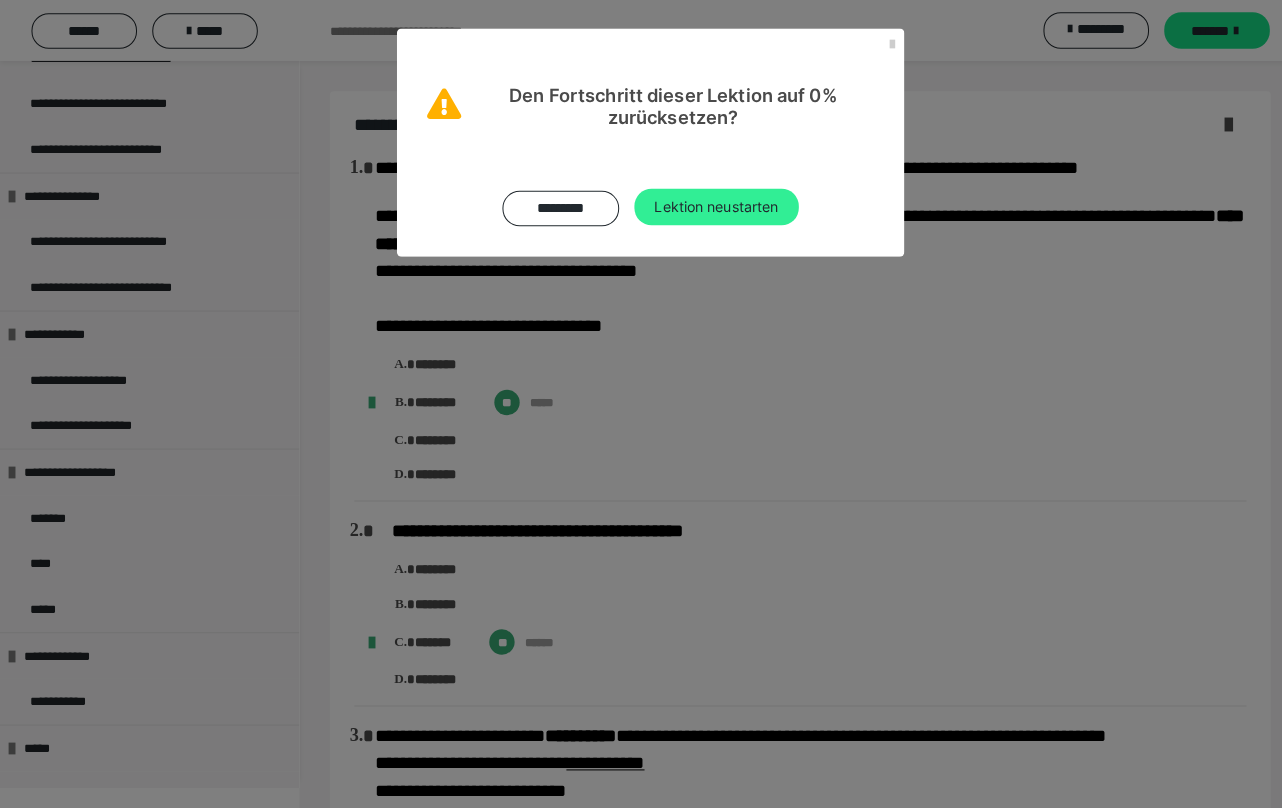 click on "Lektion neustarten" at bounding box center [706, 204] 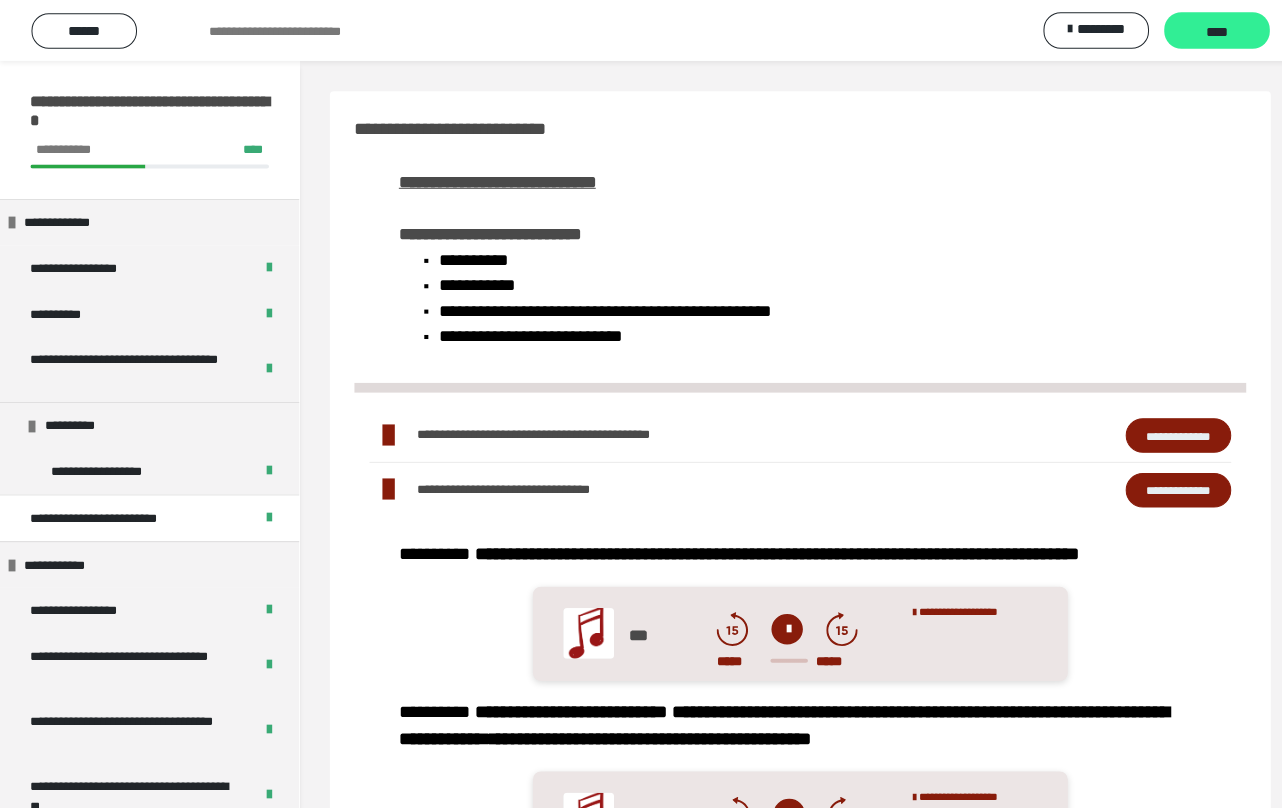 click on "****" at bounding box center [1199, 31] 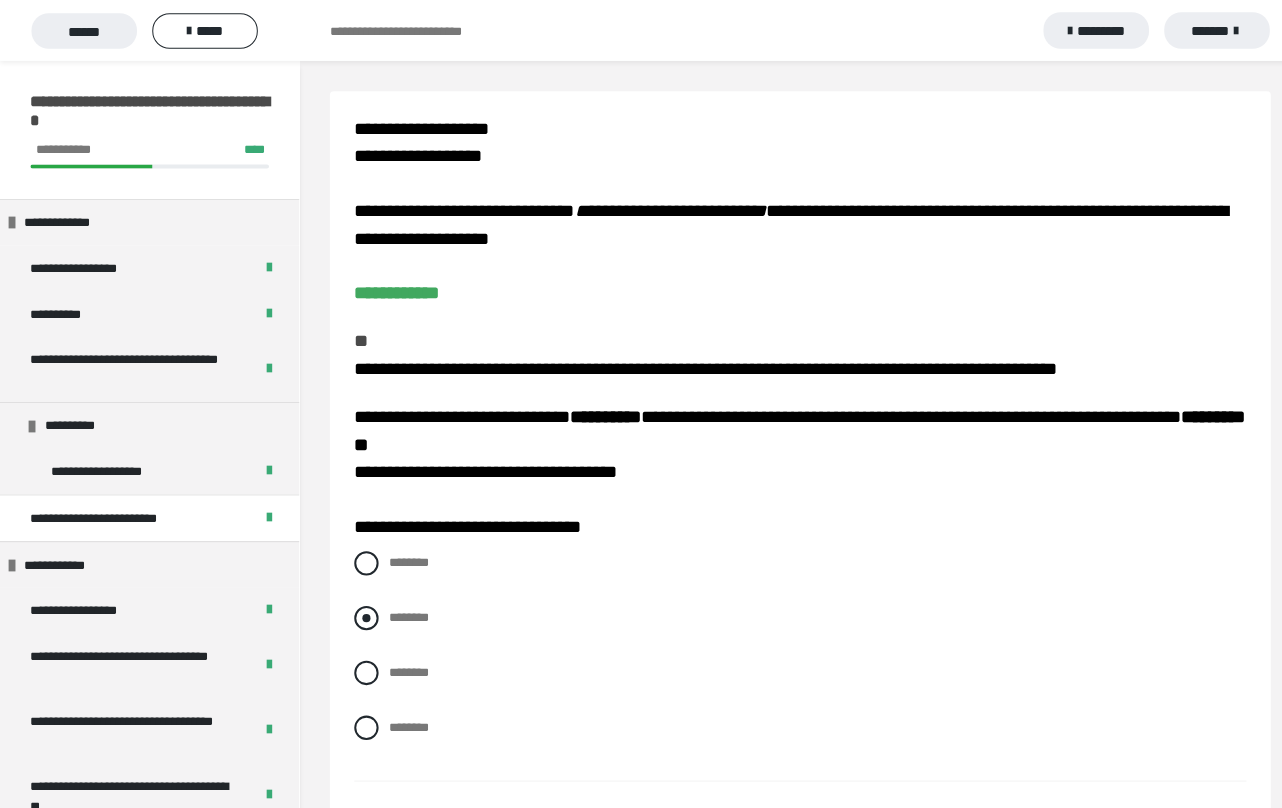 click at bounding box center (361, 609) 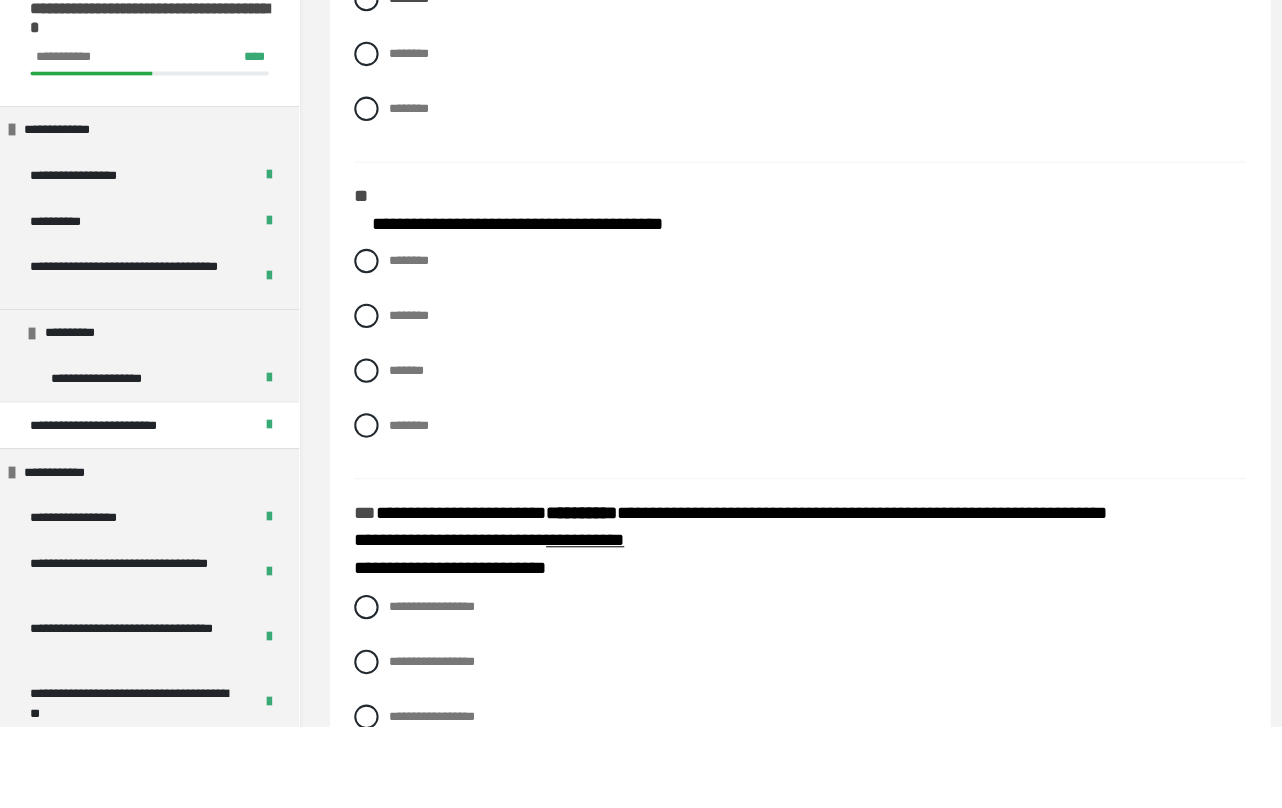 scroll, scrollTop: 529, scrollLeft: 0, axis: vertical 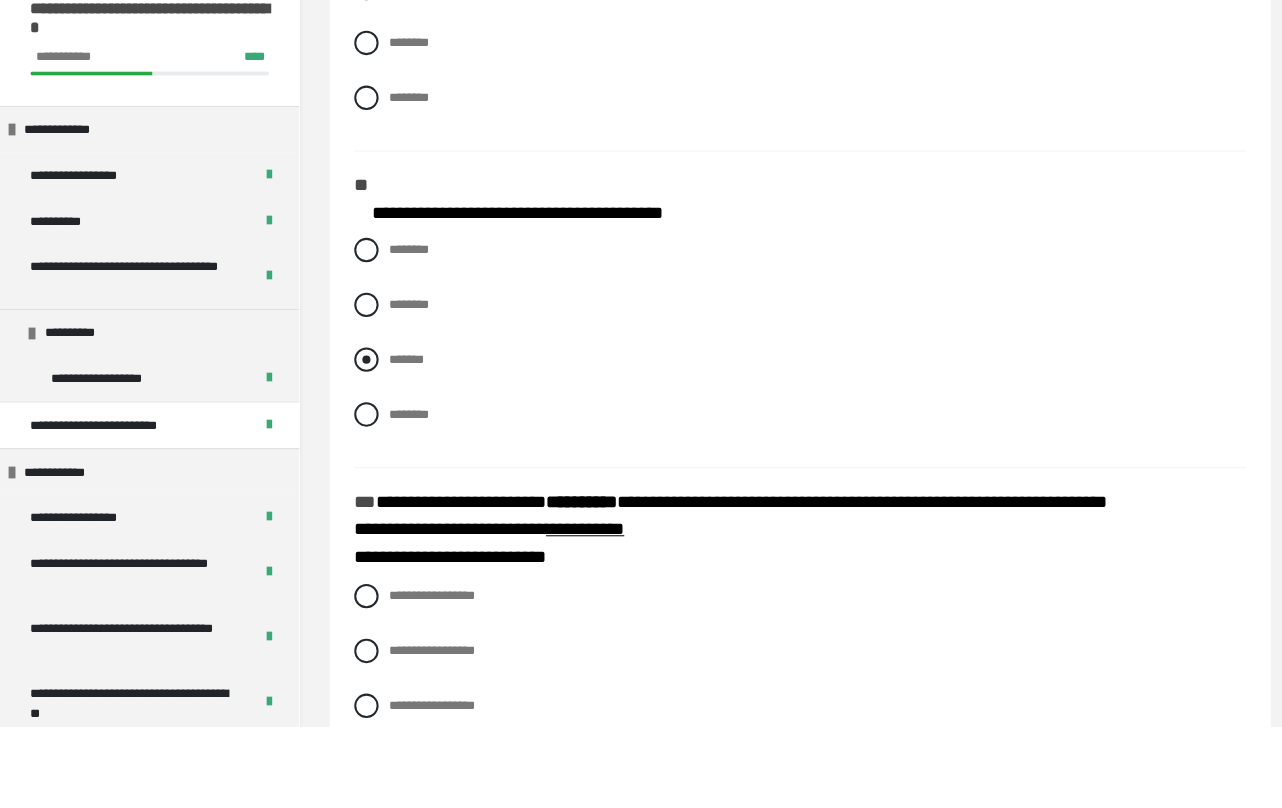 click at bounding box center [361, 446] 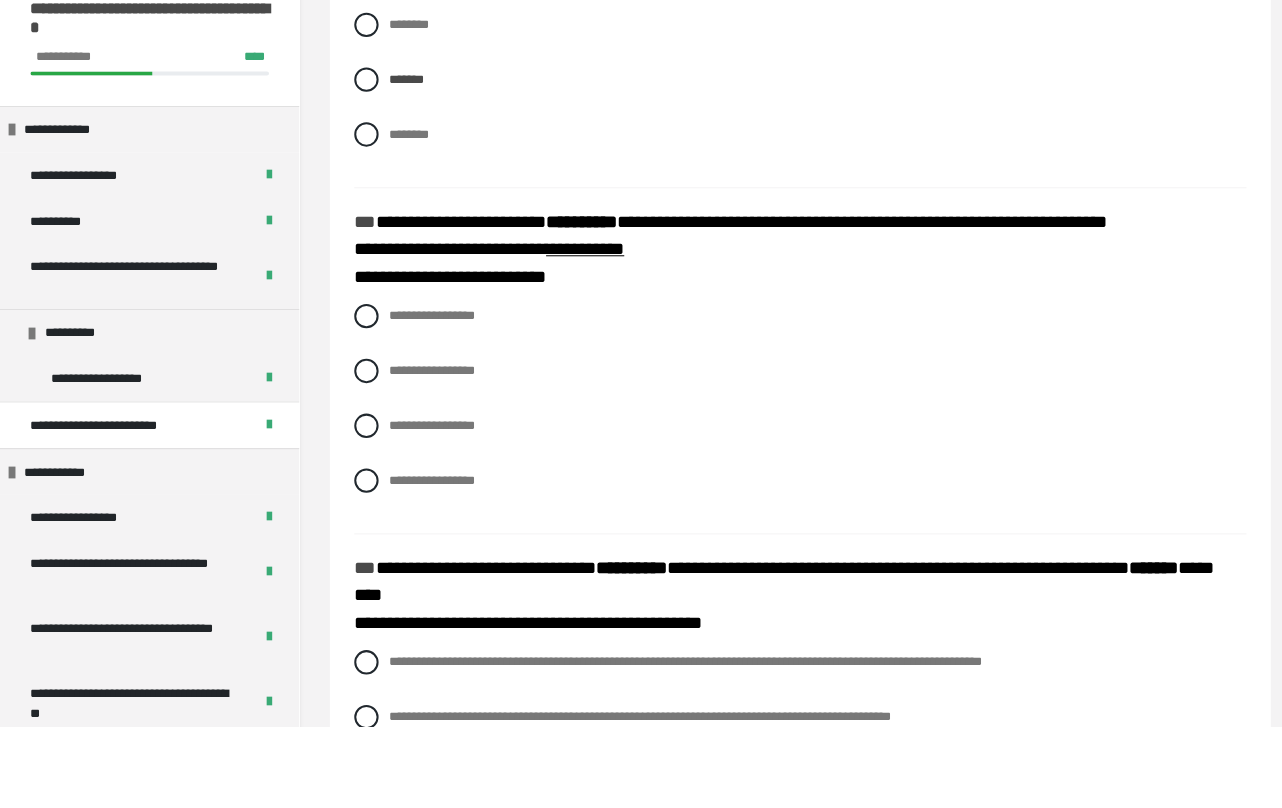 scroll, scrollTop: 821, scrollLeft: 0, axis: vertical 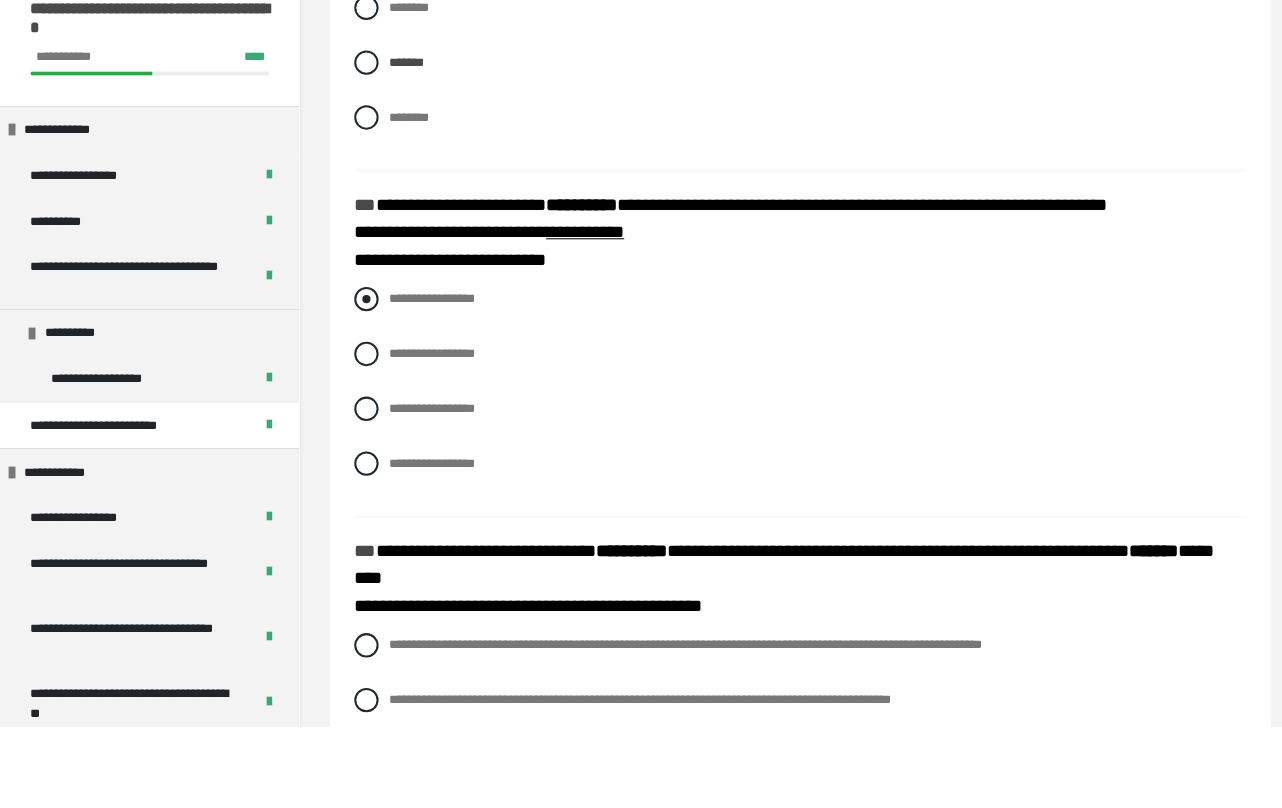 click at bounding box center [361, 387] 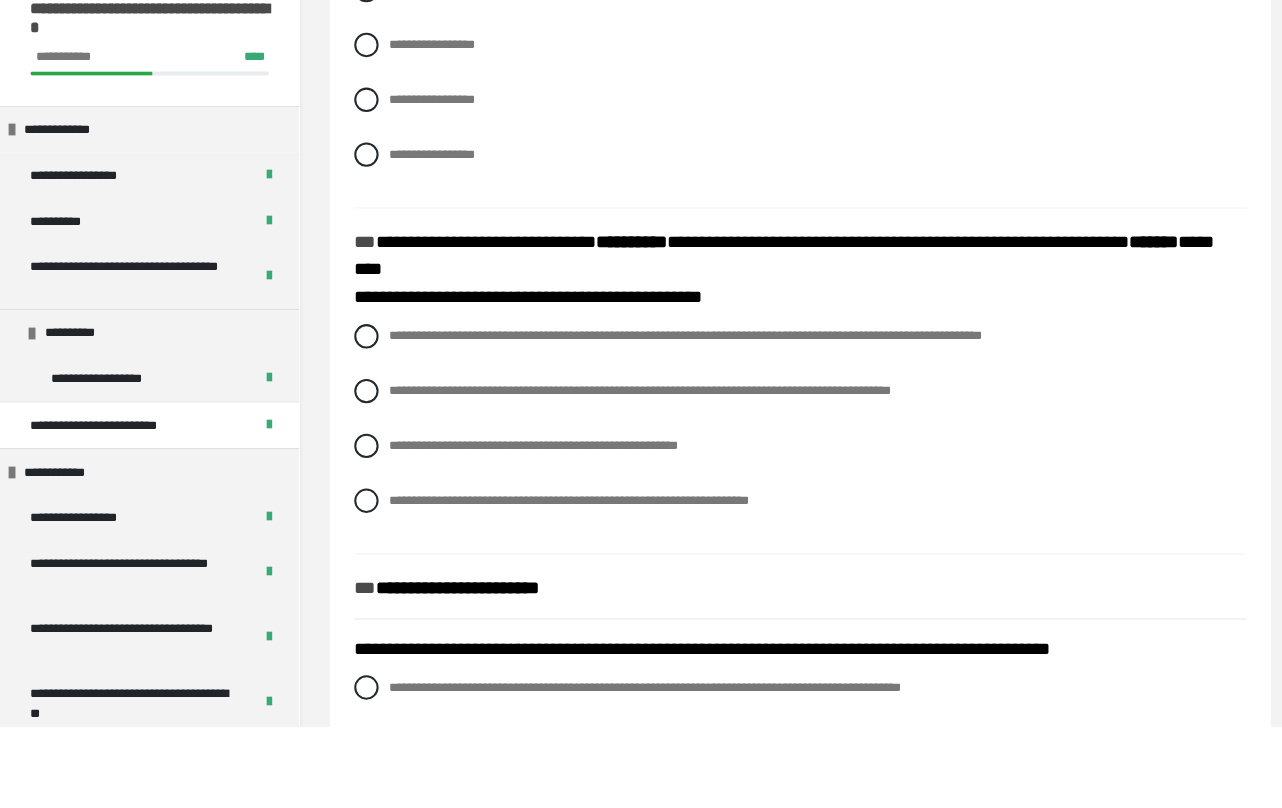 scroll, scrollTop: 1127, scrollLeft: 0, axis: vertical 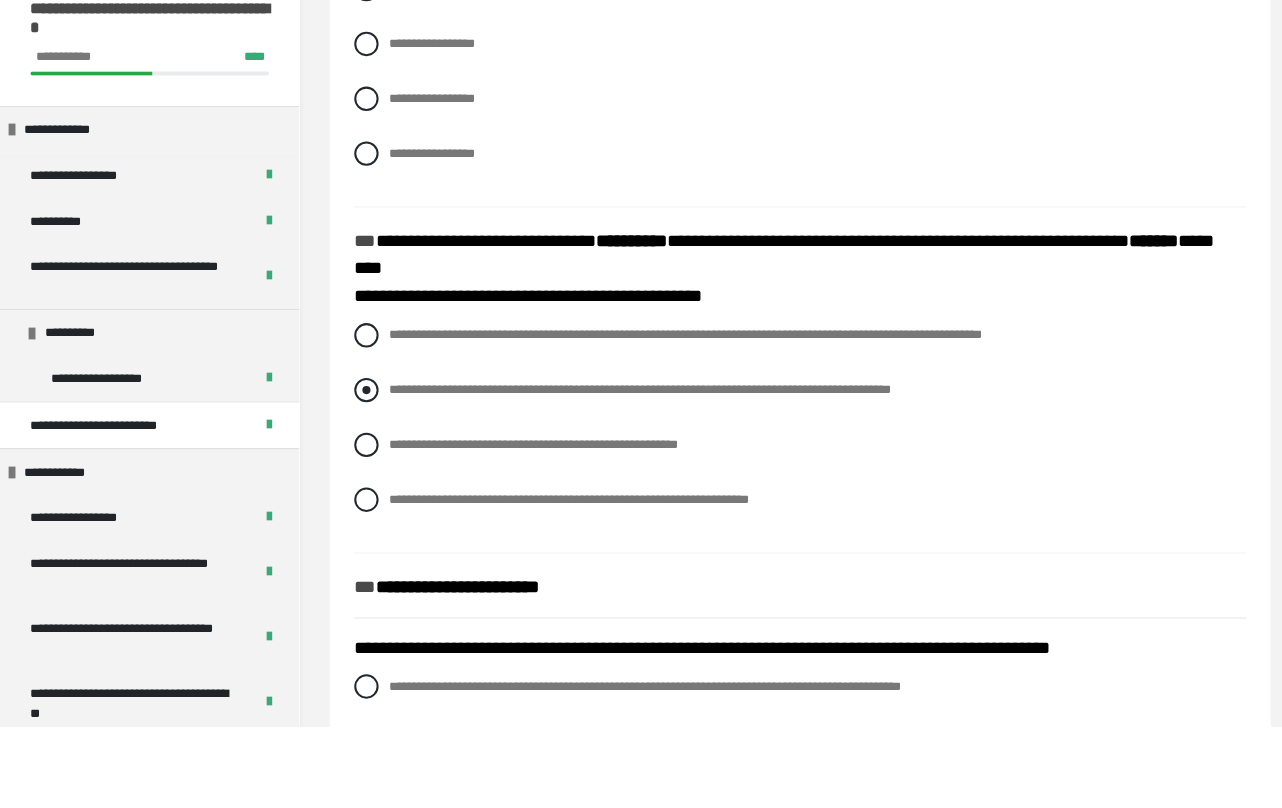 click at bounding box center (361, 476) 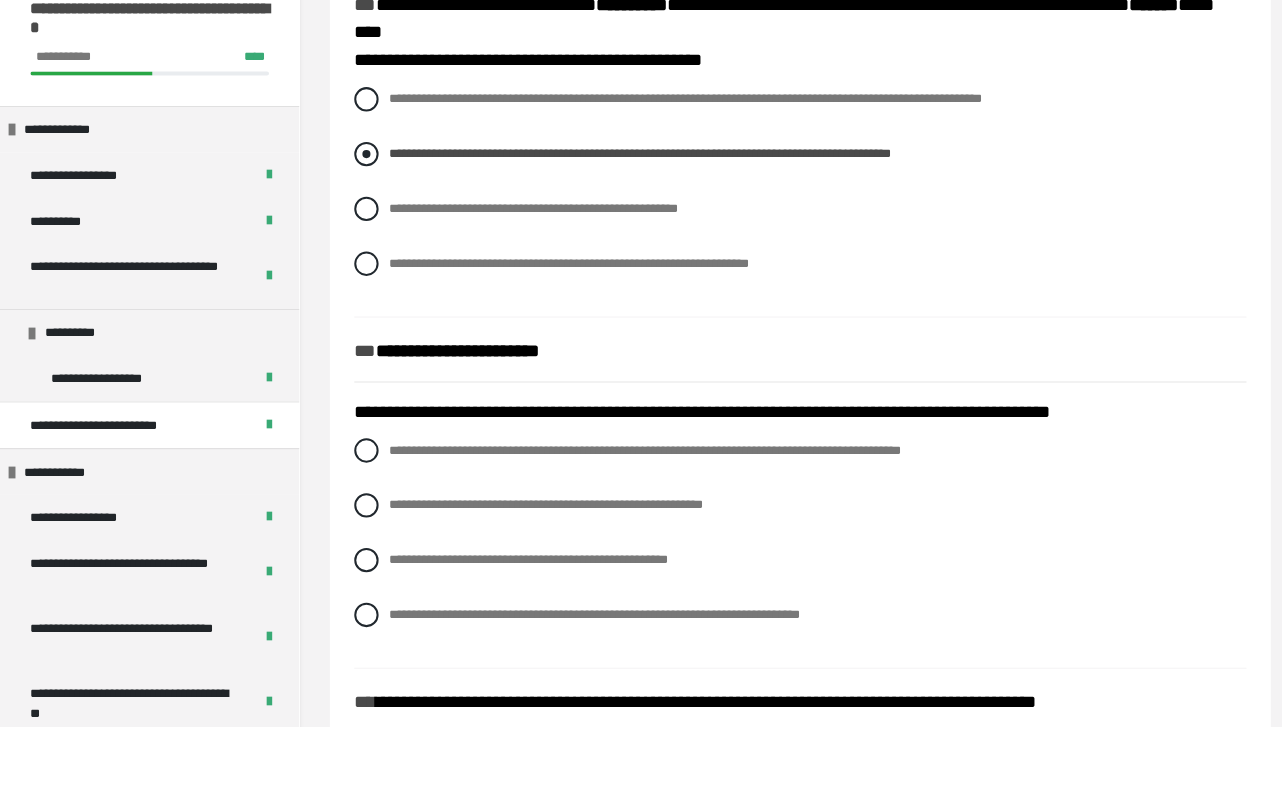scroll, scrollTop: 1362, scrollLeft: 0, axis: vertical 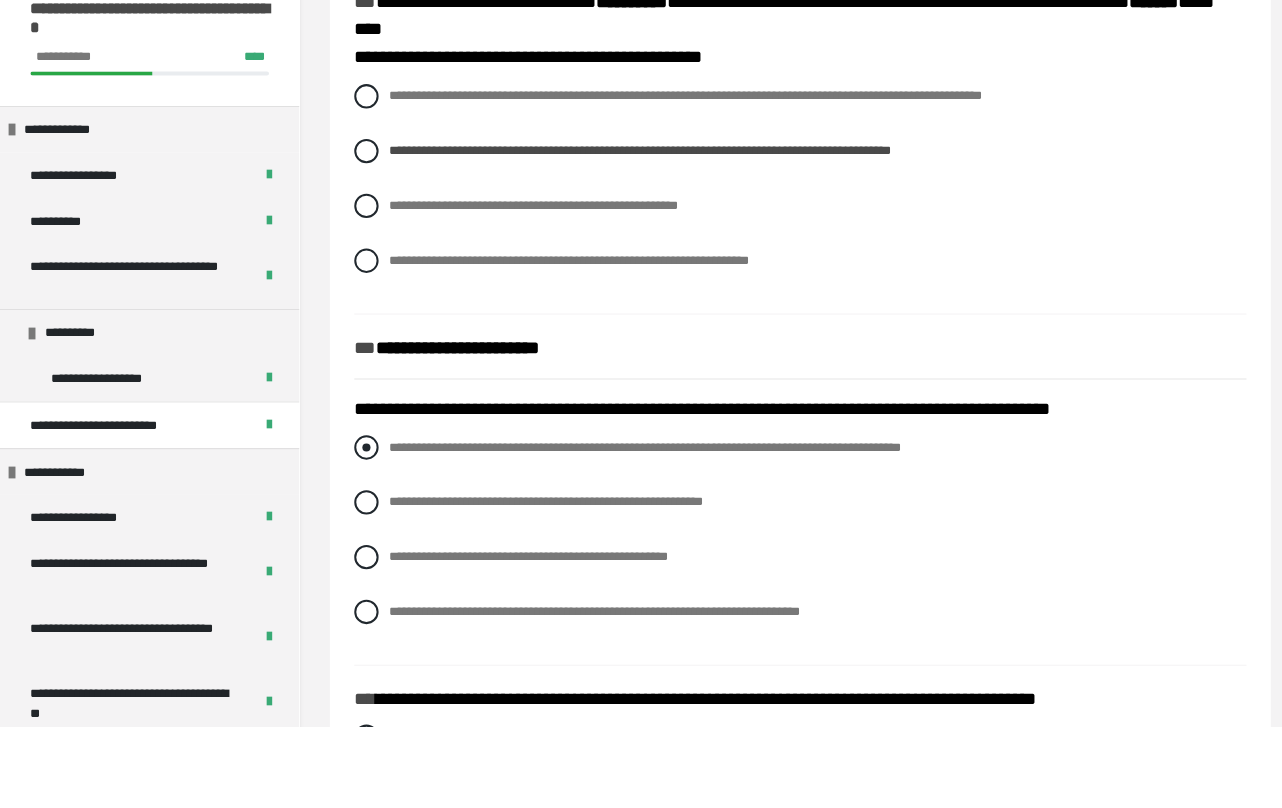 click at bounding box center [361, 533] 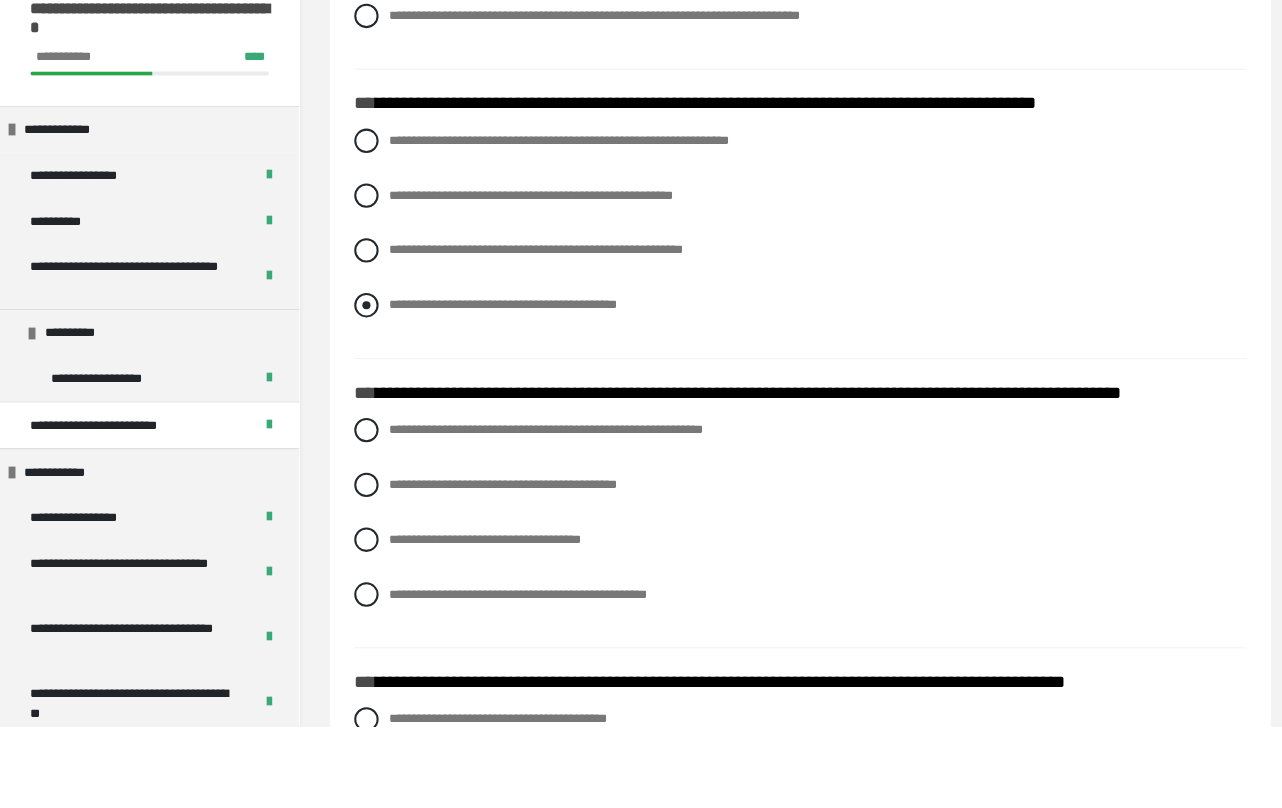 scroll, scrollTop: 1951, scrollLeft: 0, axis: vertical 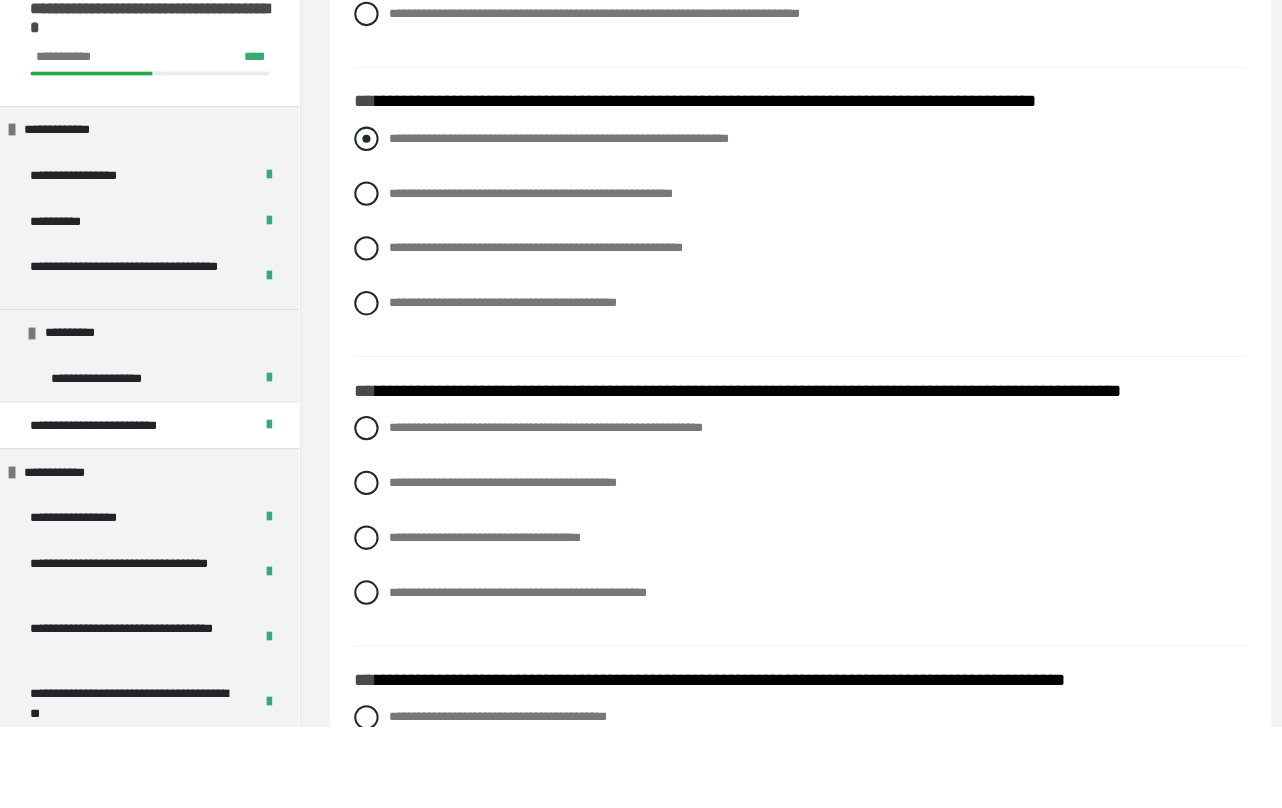 click at bounding box center [361, 229] 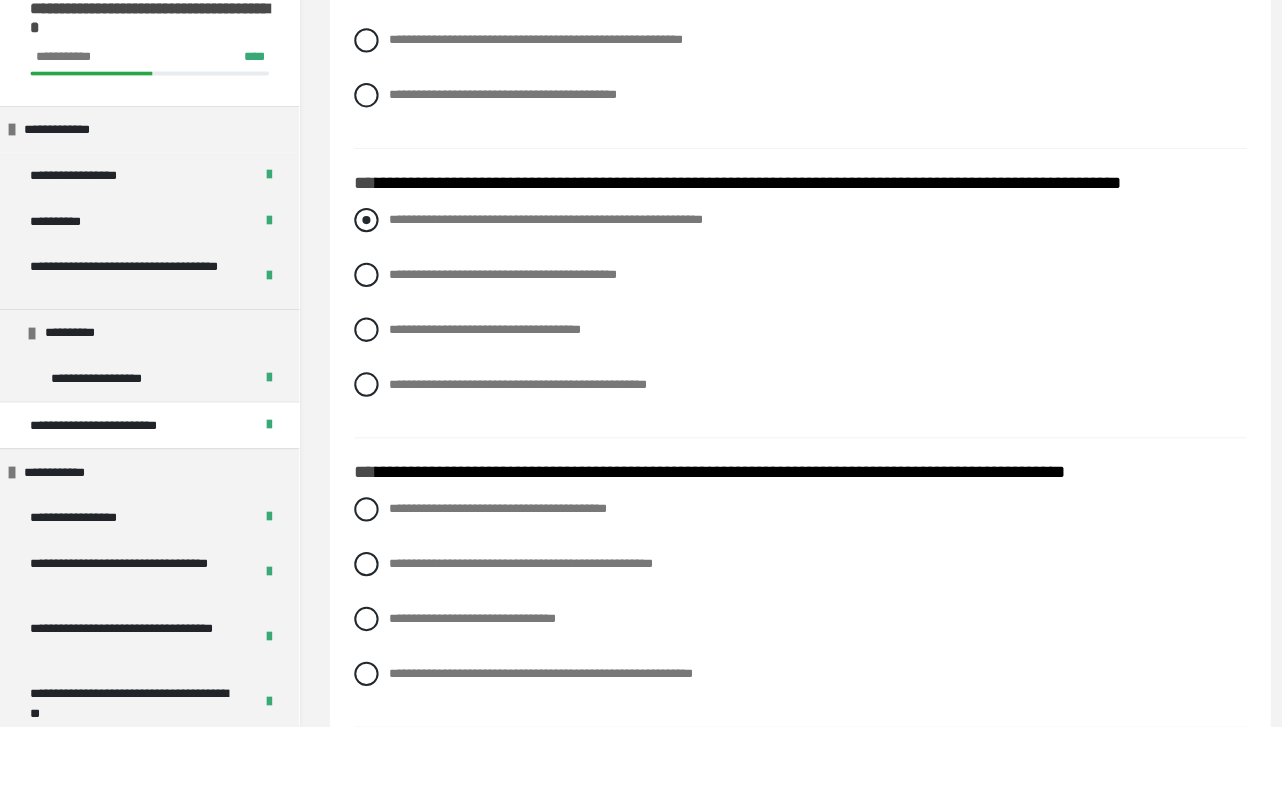 scroll, scrollTop: 2157, scrollLeft: 0, axis: vertical 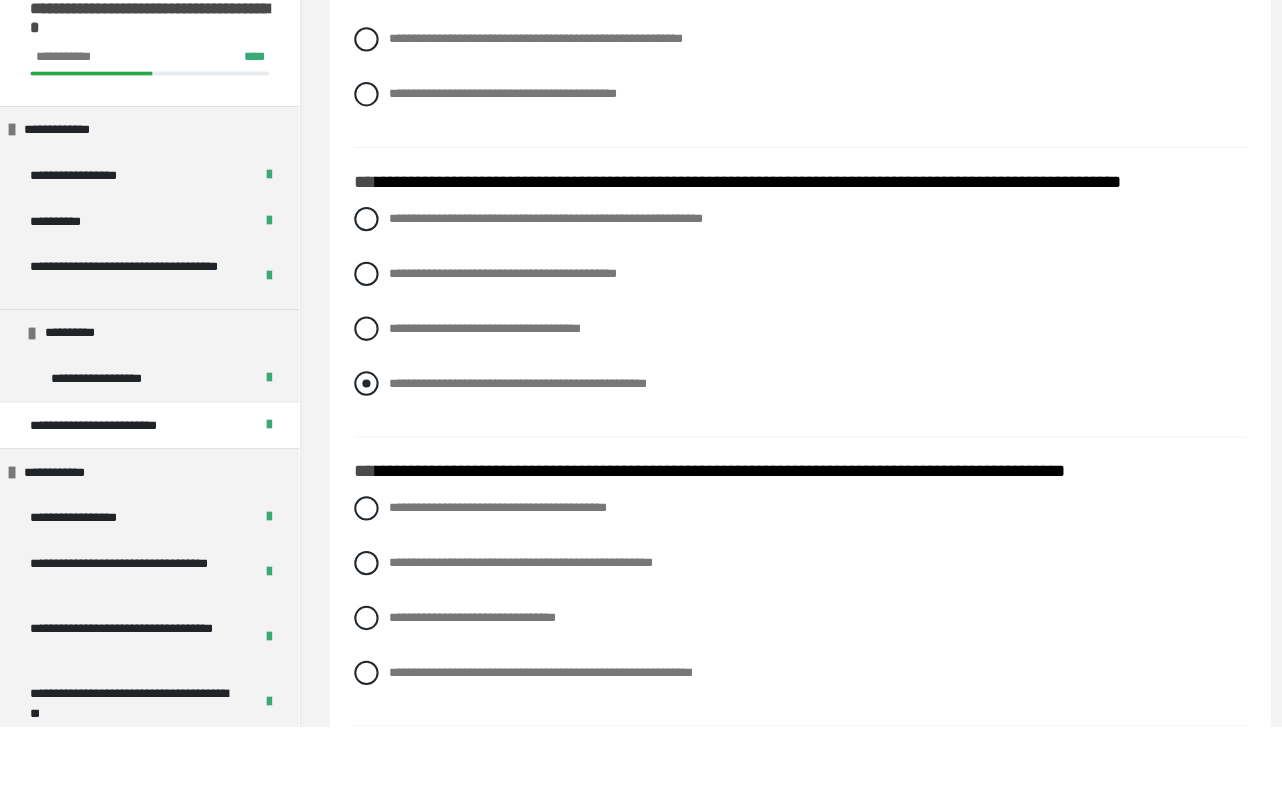 click at bounding box center [361, 470] 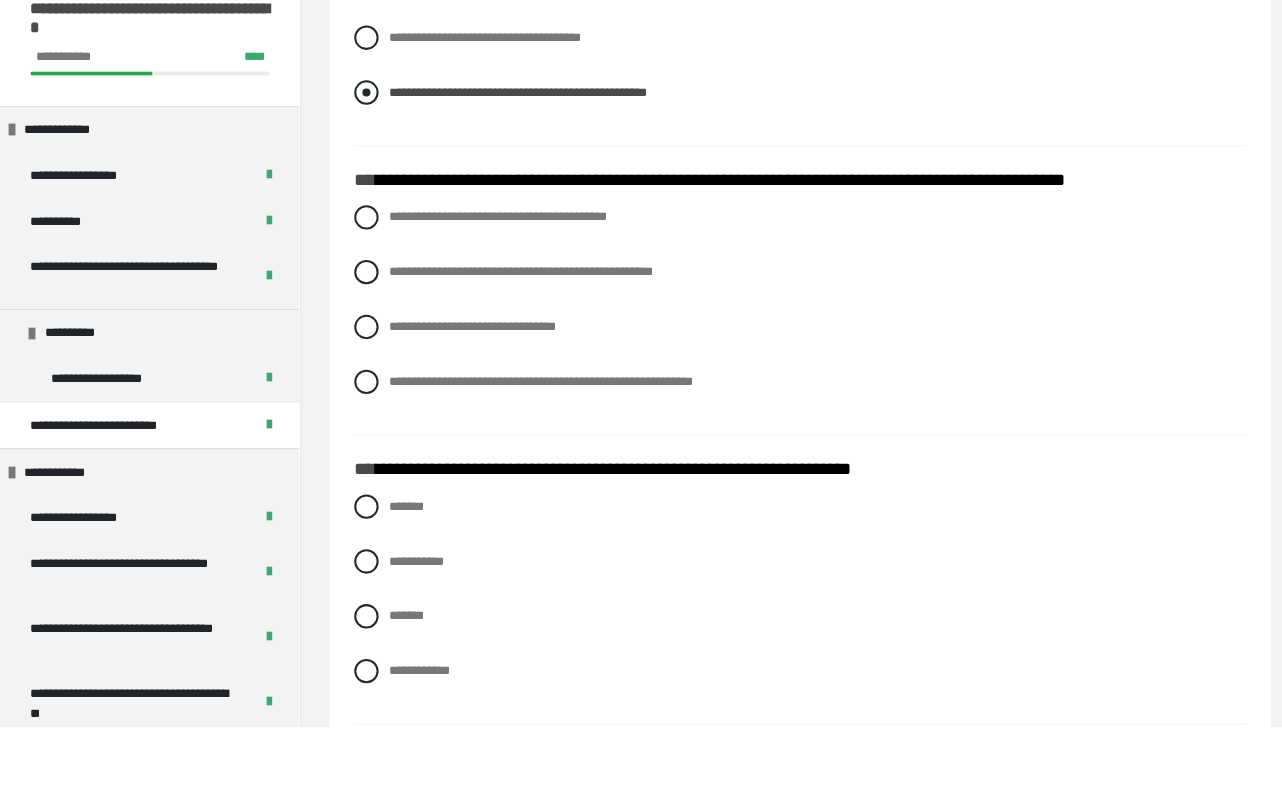 scroll, scrollTop: 2445, scrollLeft: 0, axis: vertical 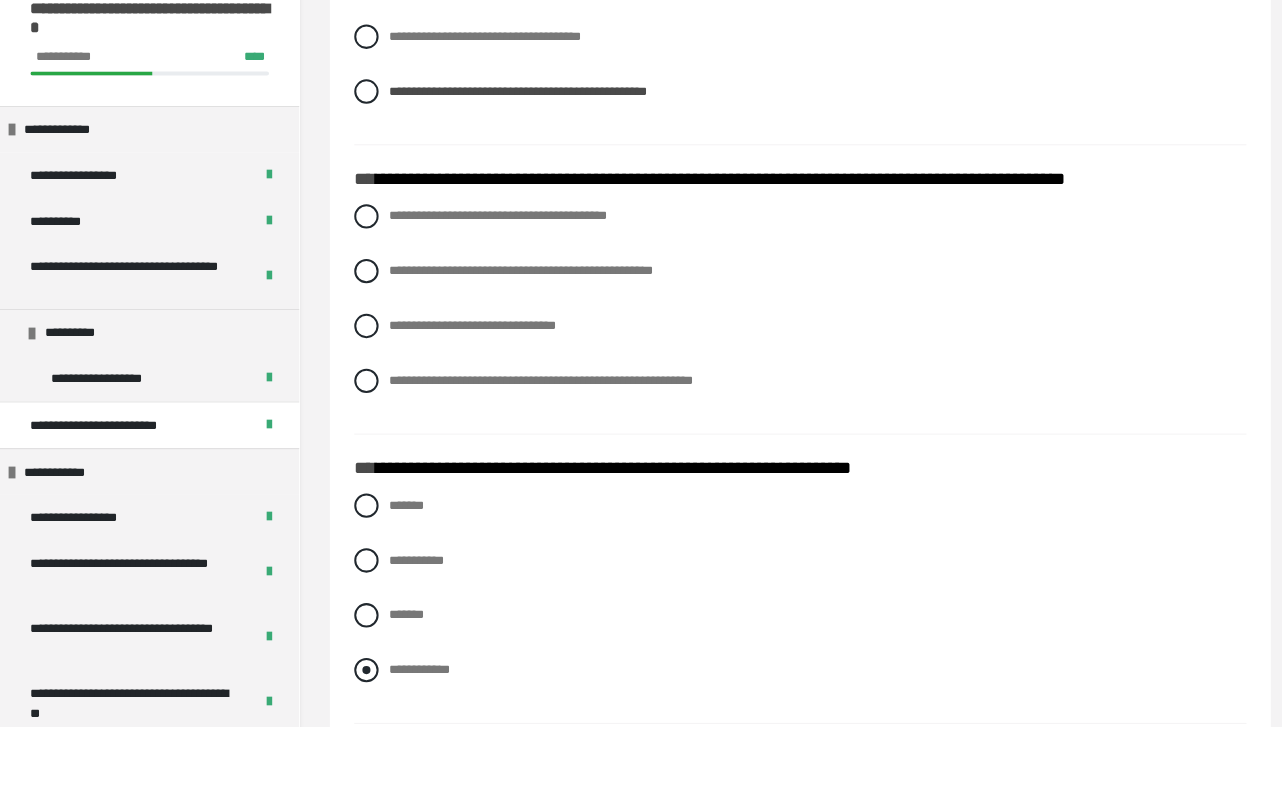 click at bounding box center [361, 752] 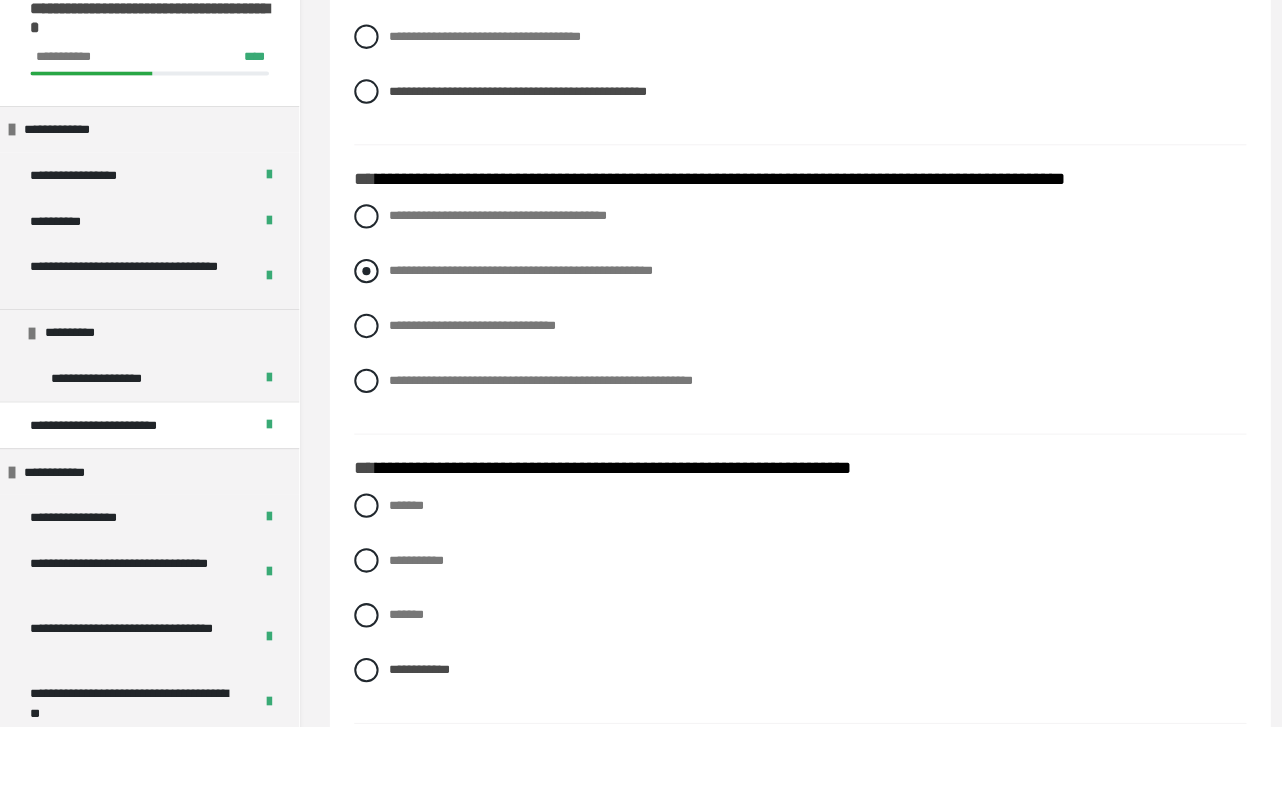click at bounding box center [361, 359] 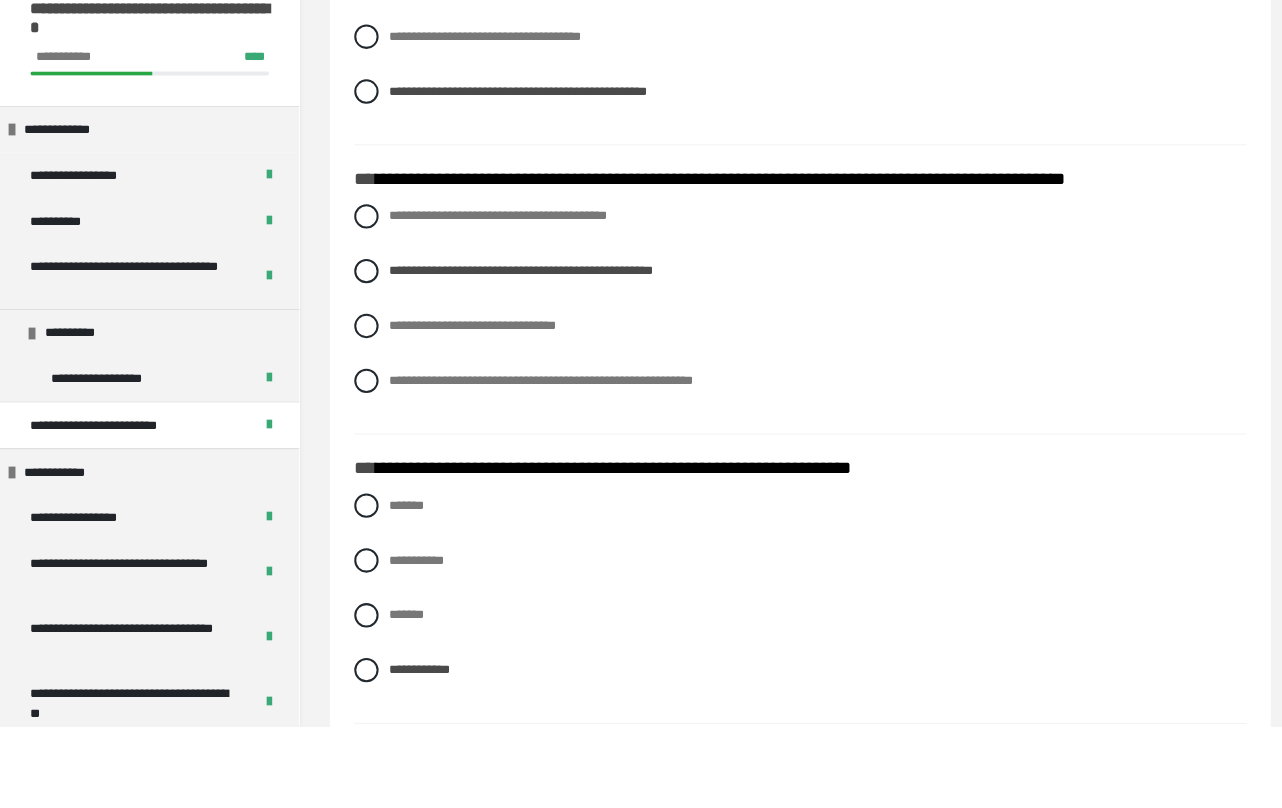 scroll, scrollTop: 2577, scrollLeft: 0, axis: vertical 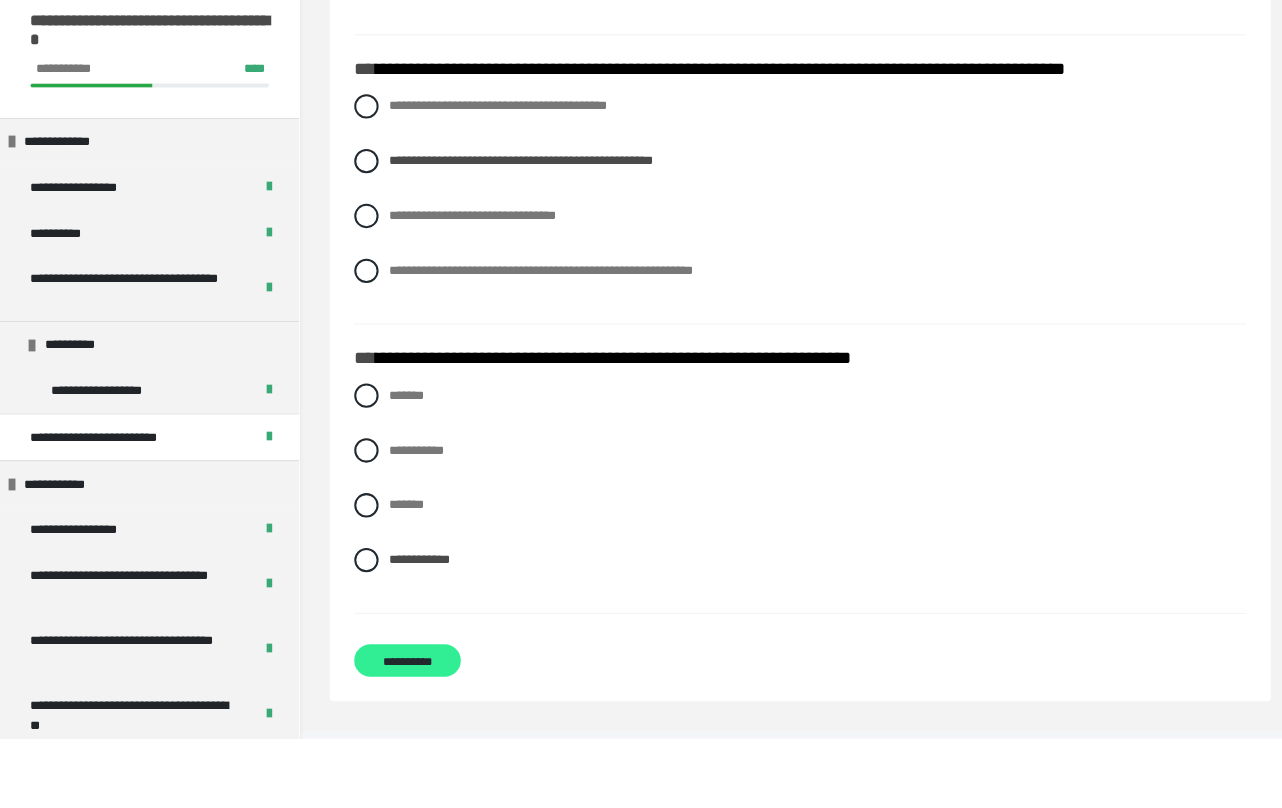 click on "**********" at bounding box center [401, 731] 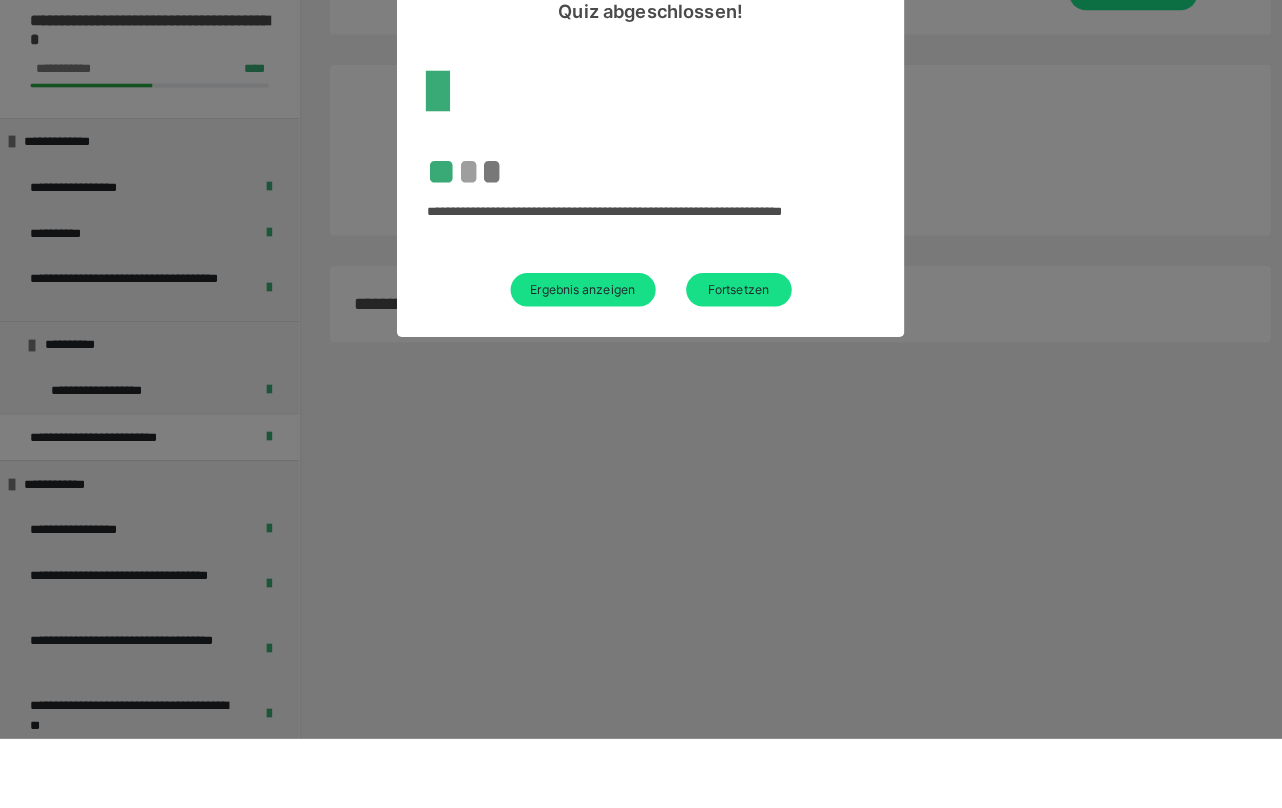 scroll, scrollTop: 152, scrollLeft: 0, axis: vertical 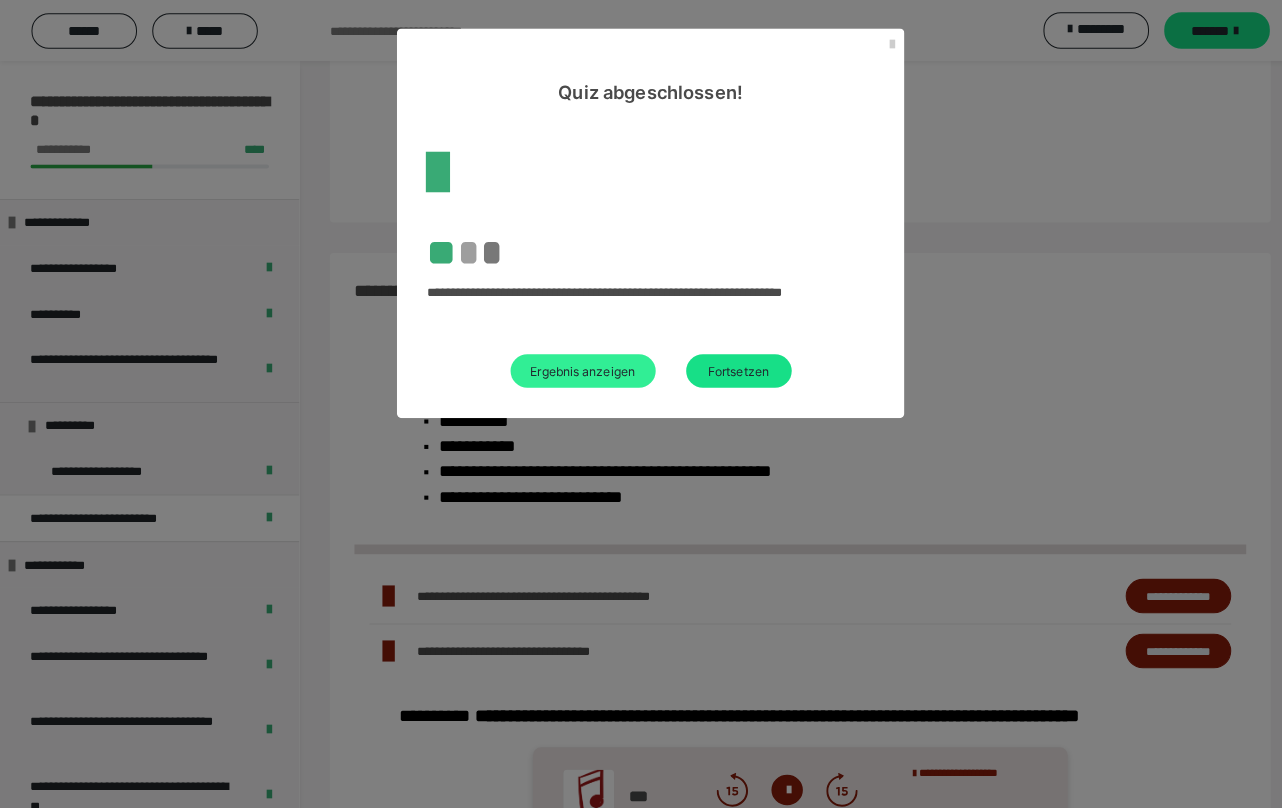 click on "Ergebnis anzeigen" at bounding box center [574, 365] 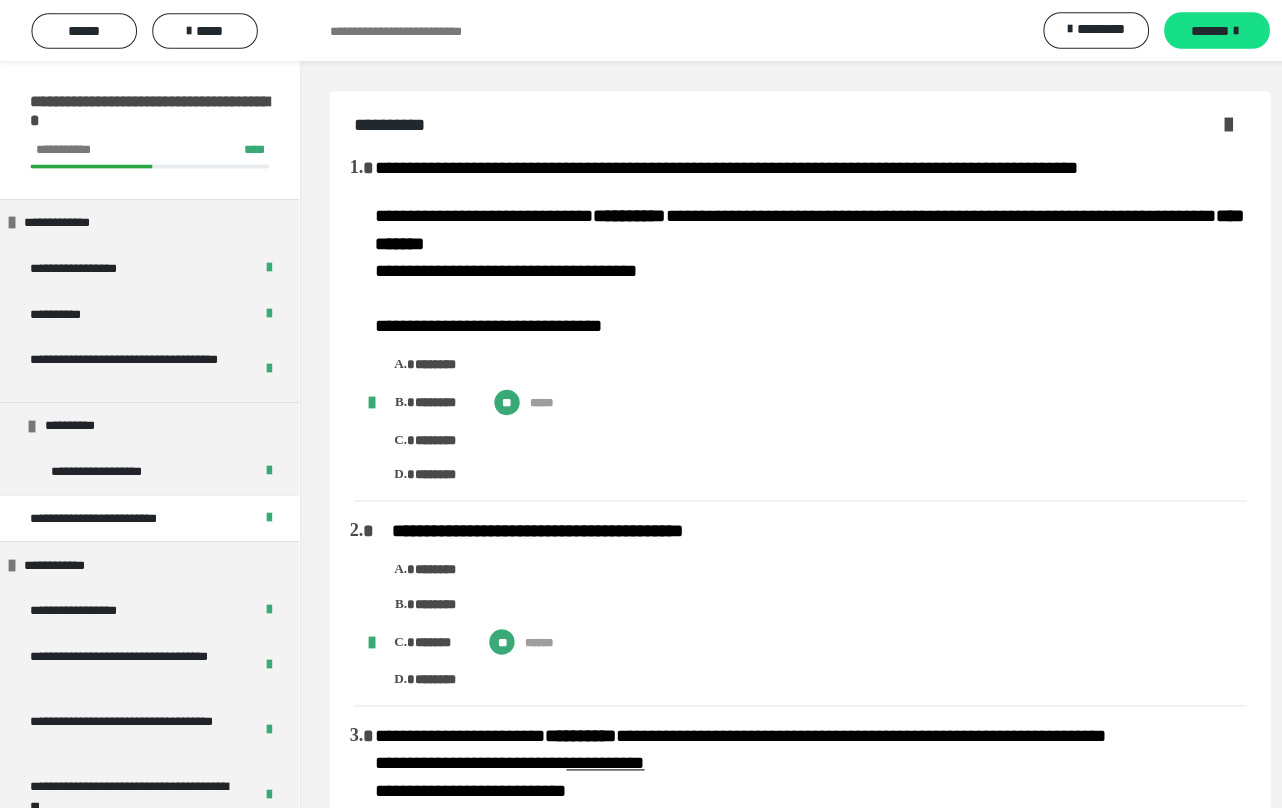 scroll, scrollTop: 0, scrollLeft: 0, axis: both 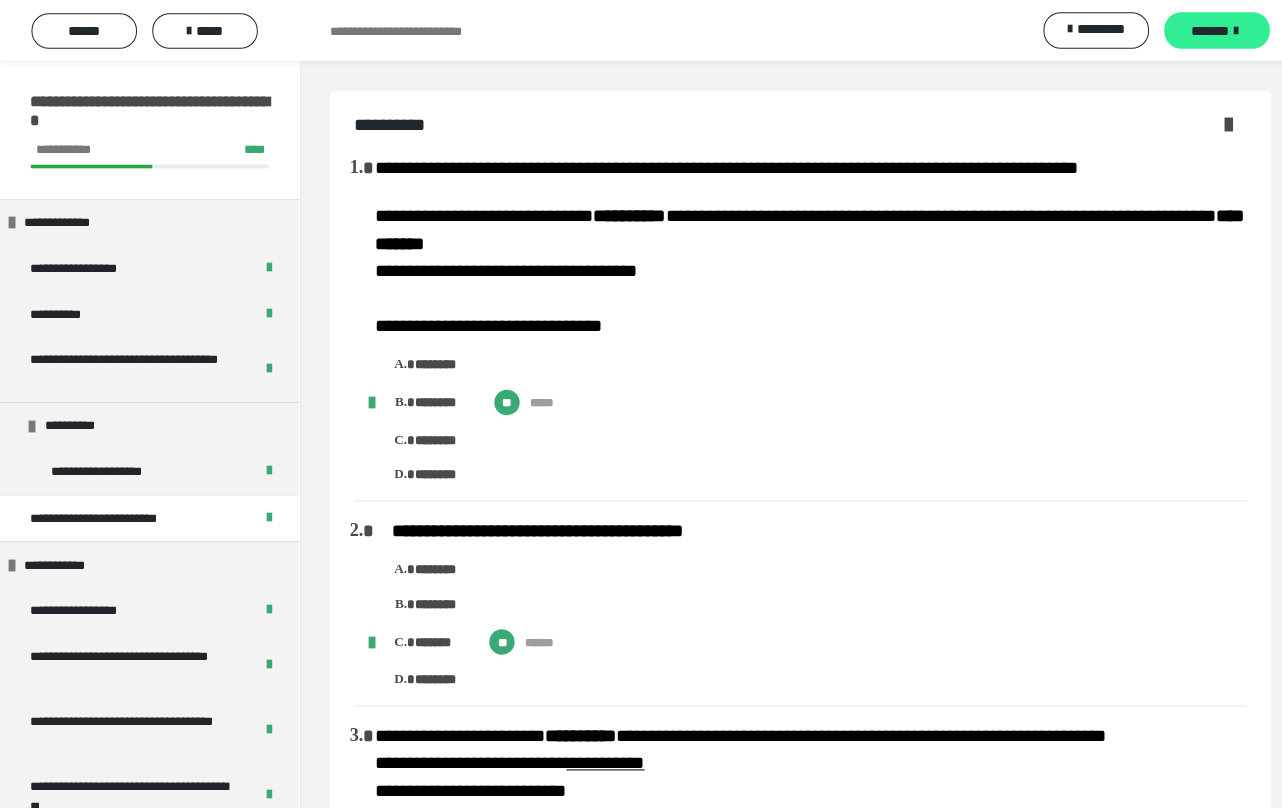 click at bounding box center [1218, 30] 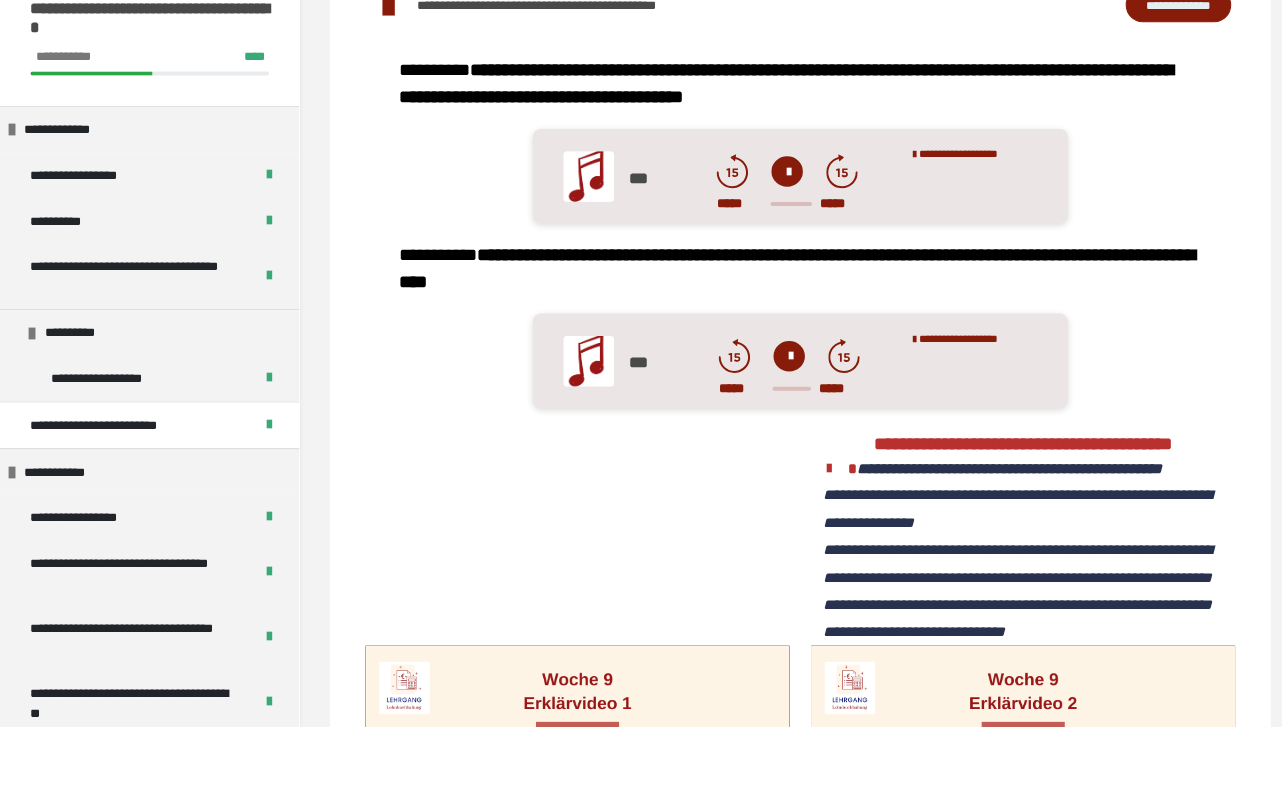 scroll, scrollTop: 379, scrollLeft: 0, axis: vertical 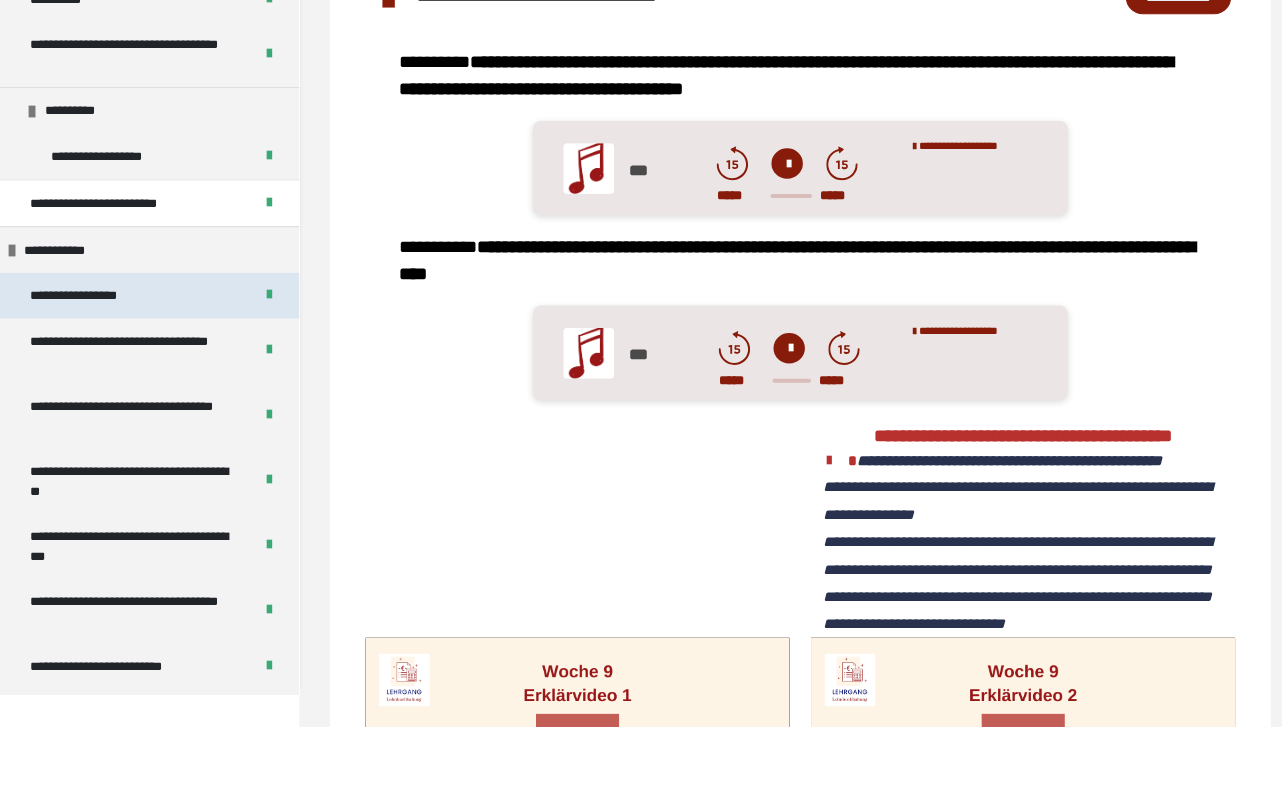 click on "**********" at bounding box center (147, 383) 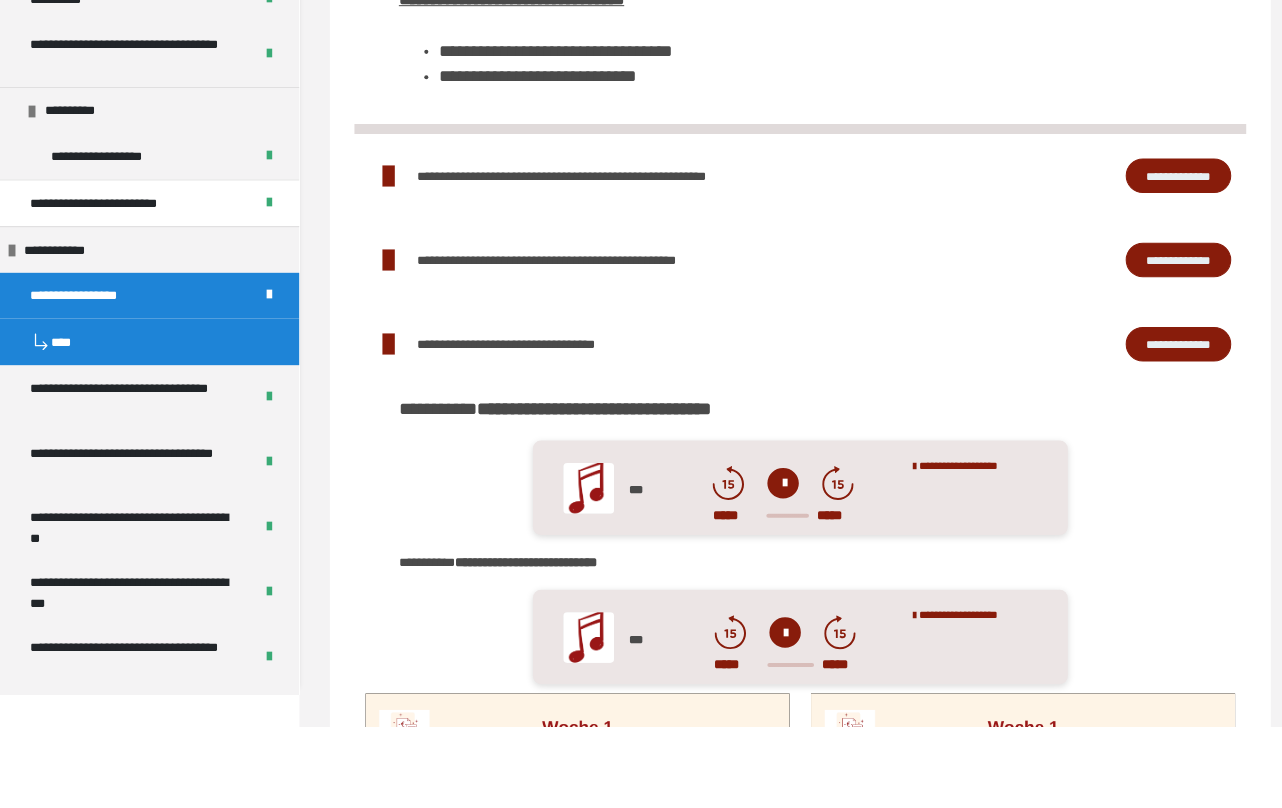 click on "**********" at bounding box center (1161, 265) 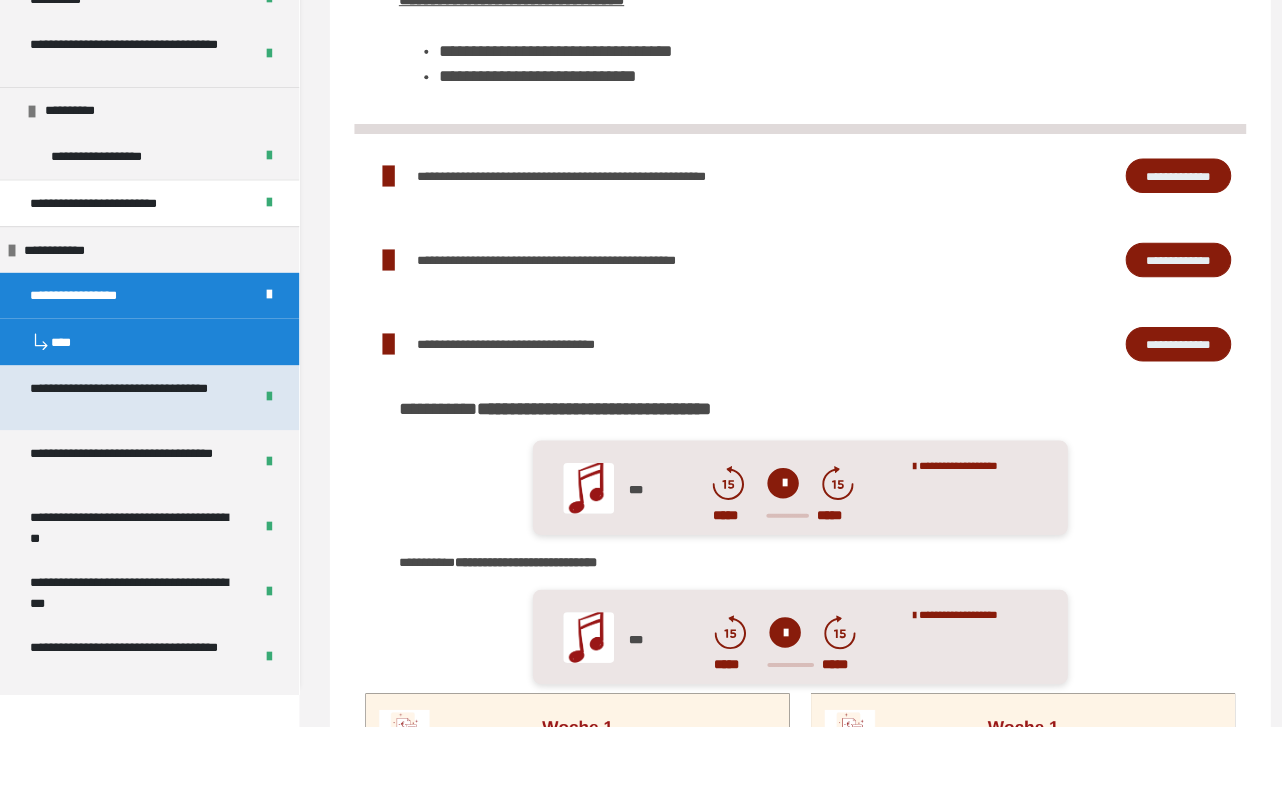 click on "**********" at bounding box center [131, 484] 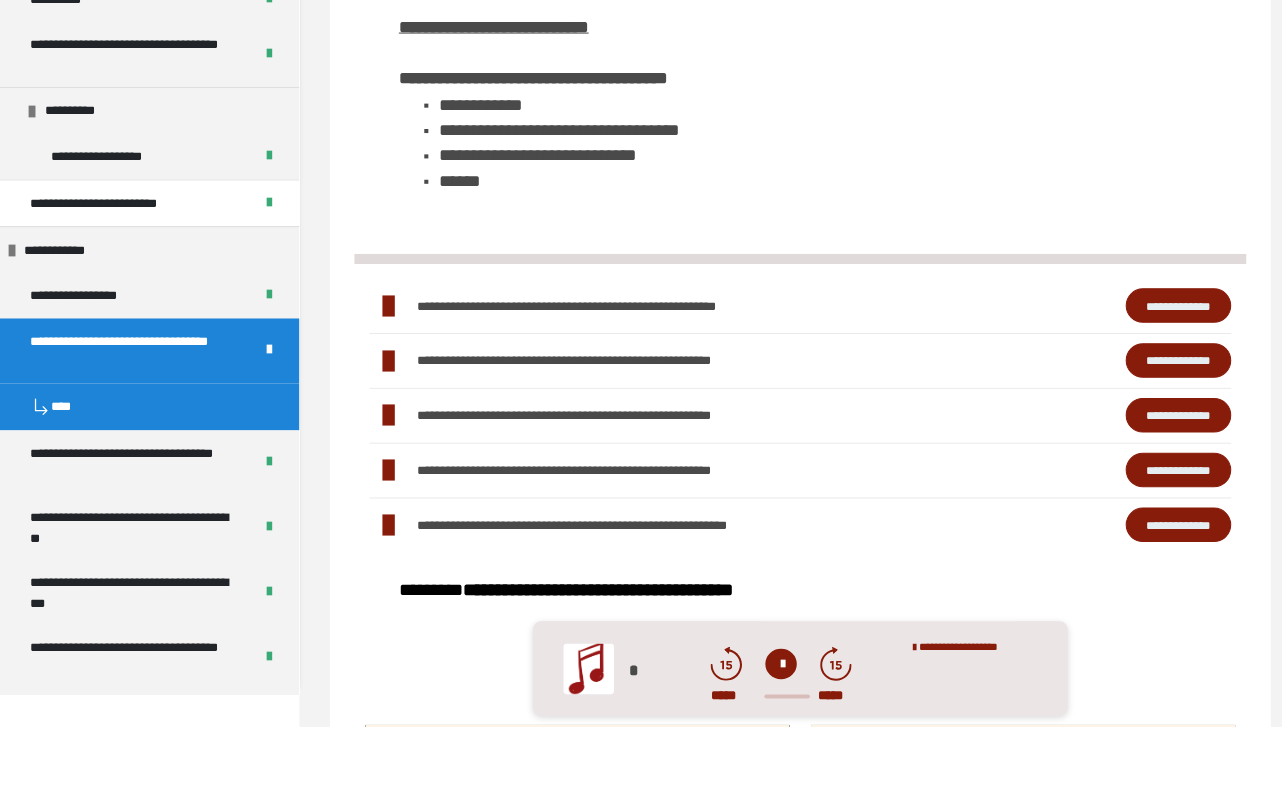 click on "**********" at bounding box center (1161, 393) 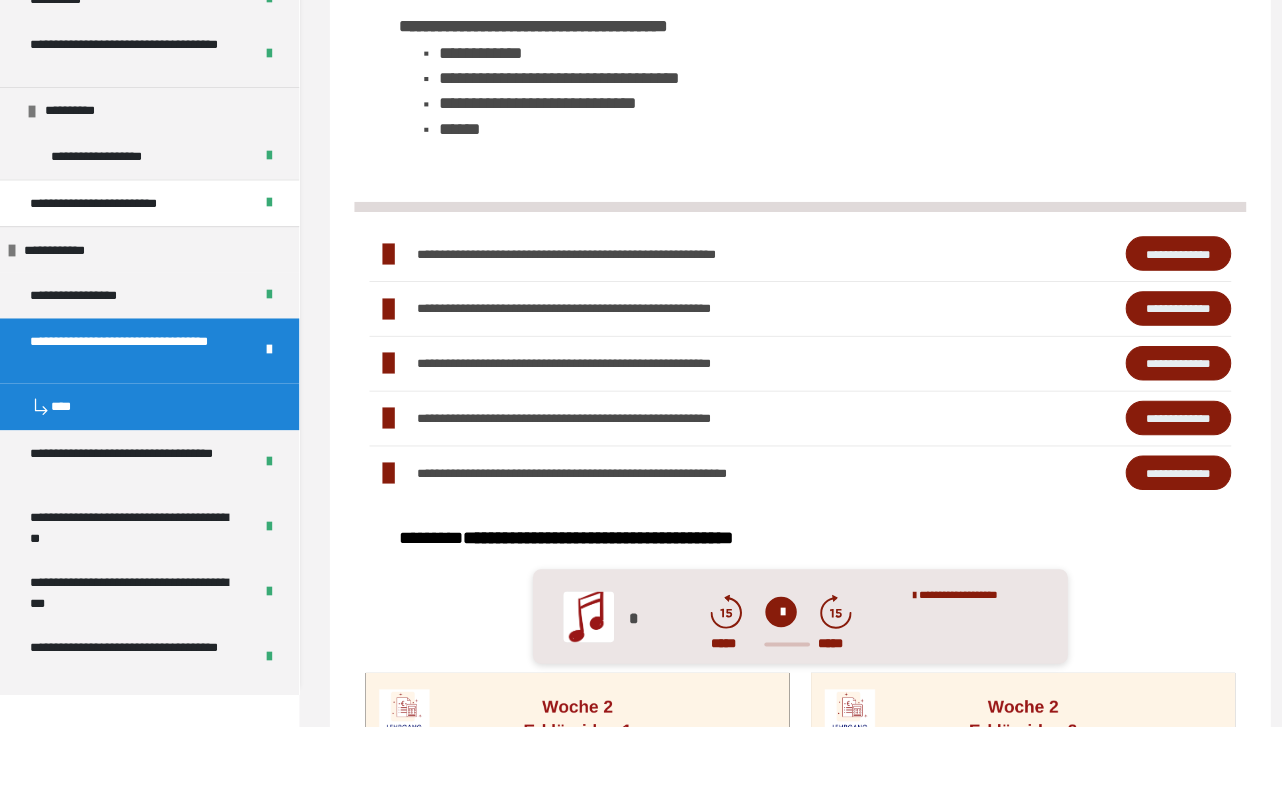 scroll, scrollTop: 431, scrollLeft: 0, axis: vertical 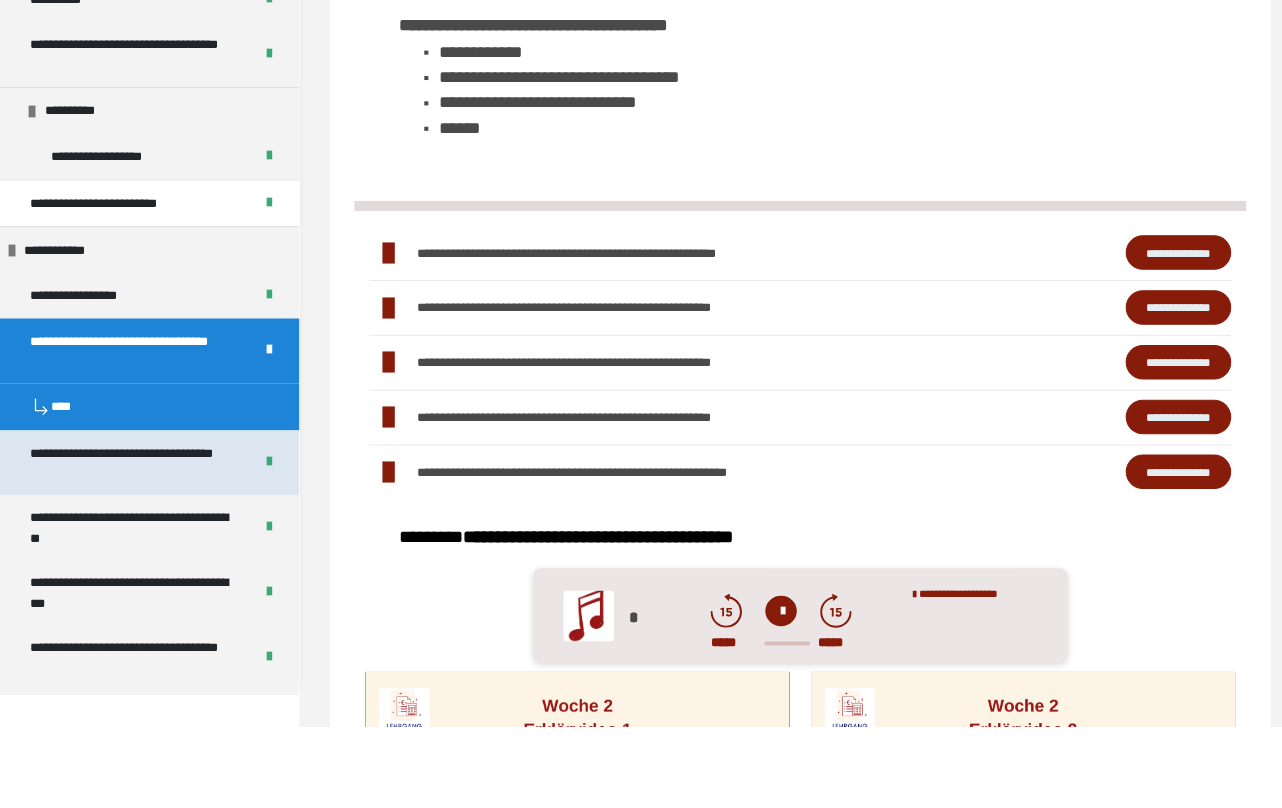 click on "**********" at bounding box center (131, 548) 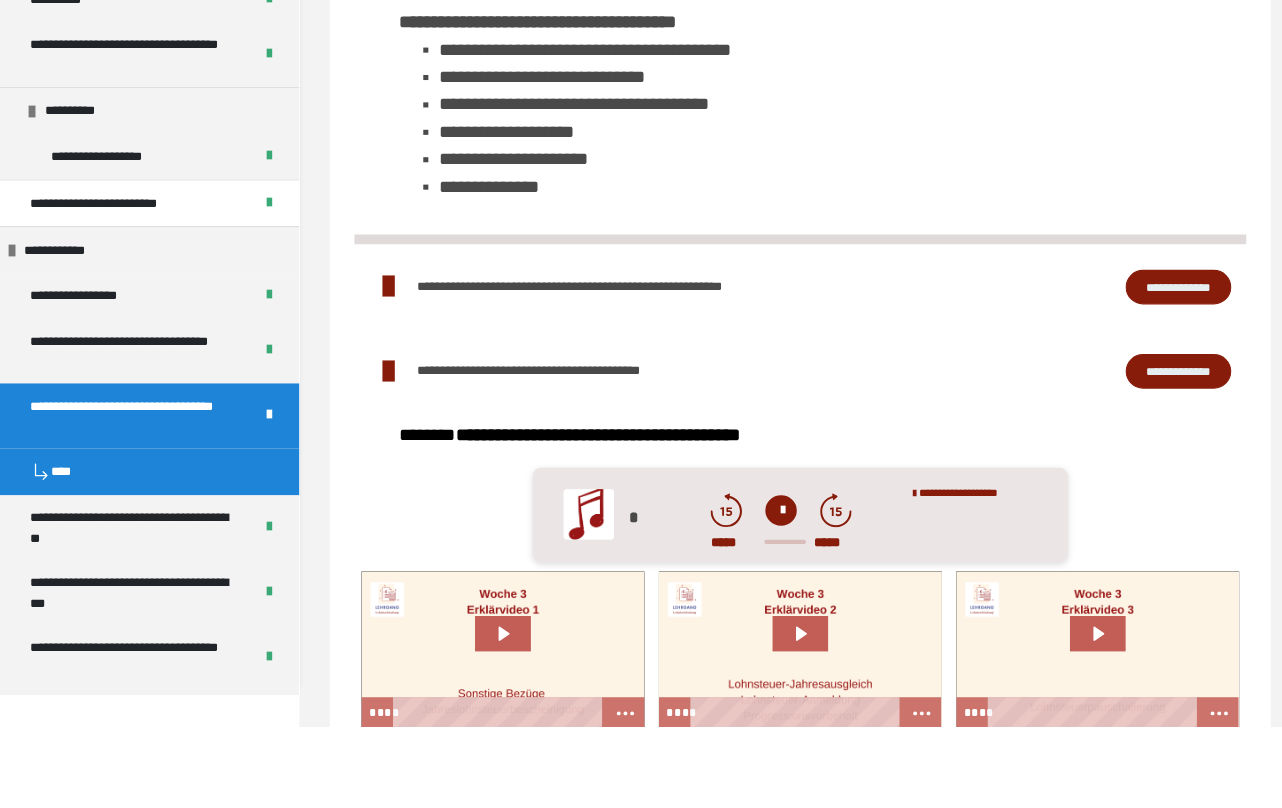 click on "**********" at bounding box center [1161, 375] 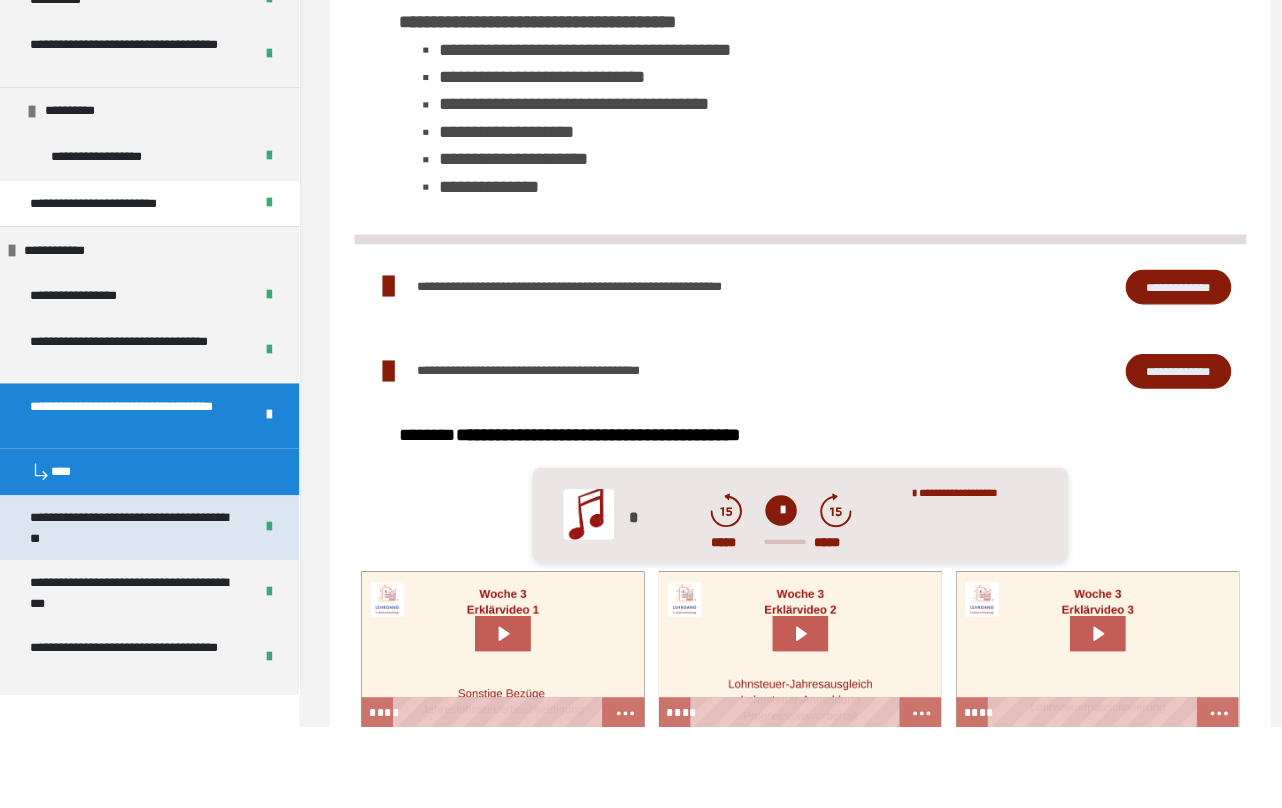 click on "**********" at bounding box center (131, 612) 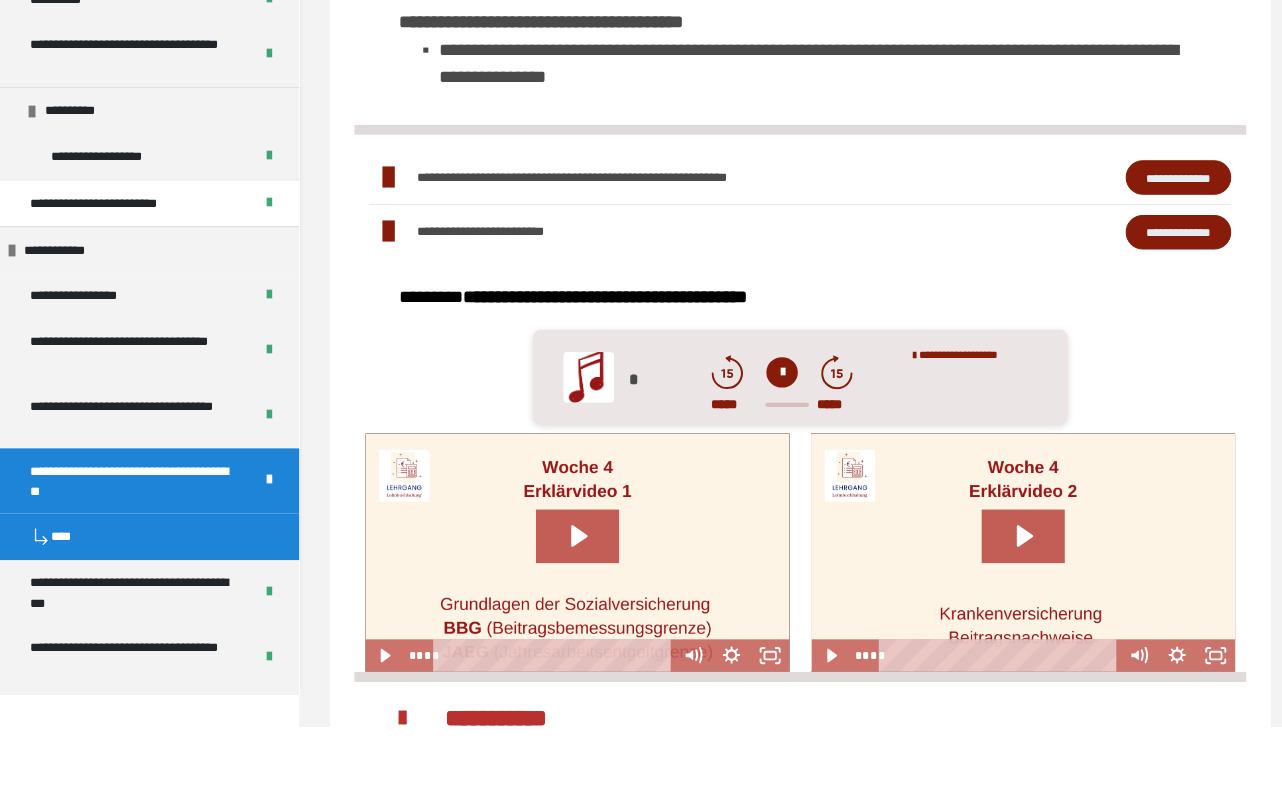 click on "**********" at bounding box center [1161, 267] 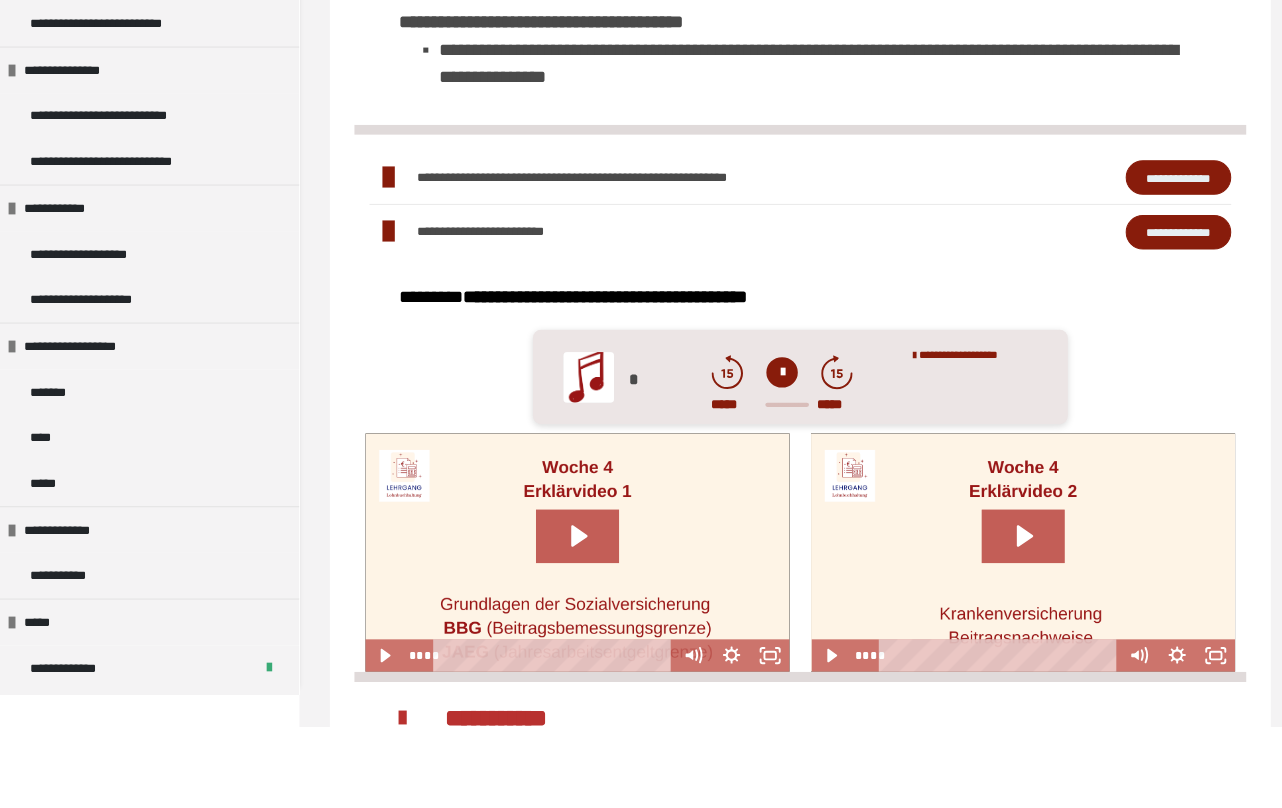 scroll, scrollTop: 1078, scrollLeft: 0, axis: vertical 